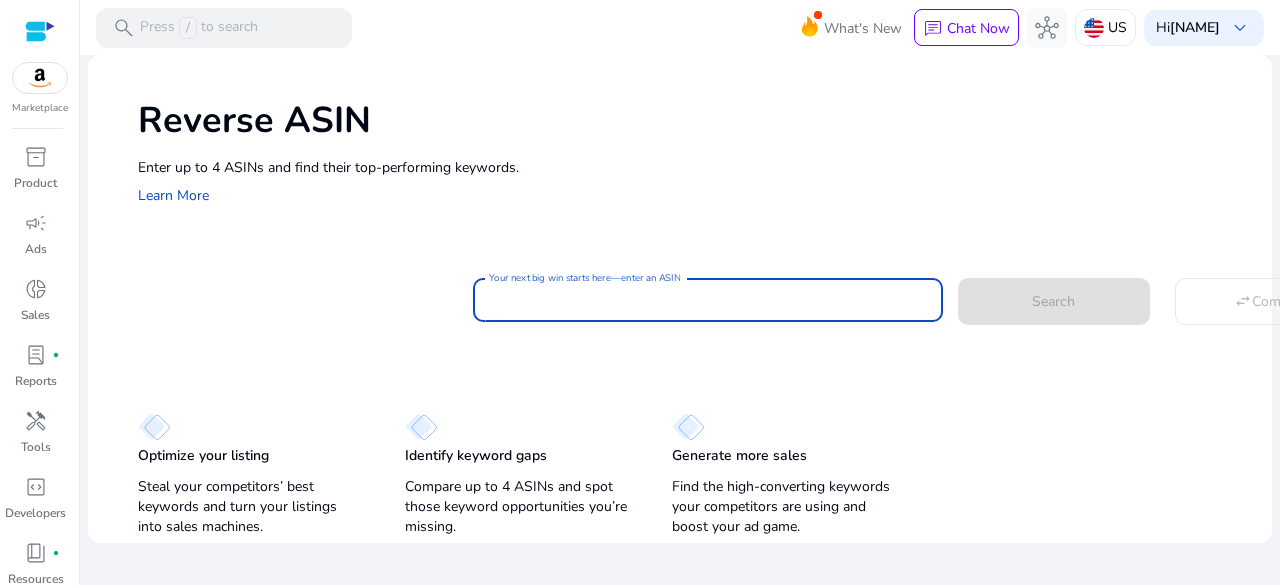 click on "Your next big win starts here—enter an ASIN" at bounding box center [708, 300] 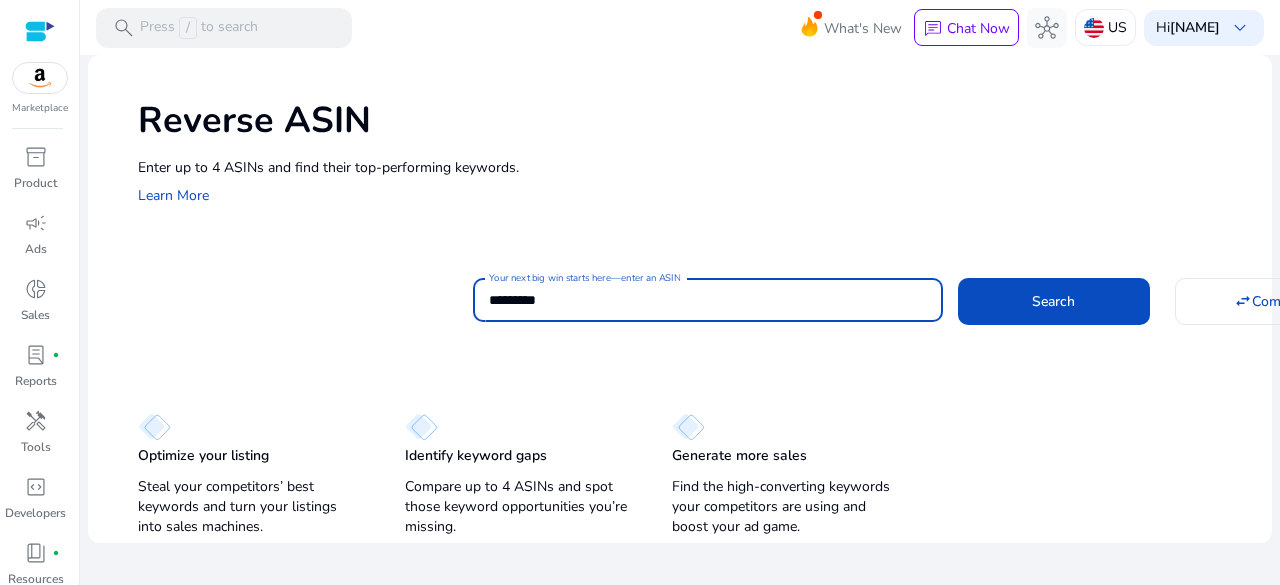 click on "********" at bounding box center [708, 300] 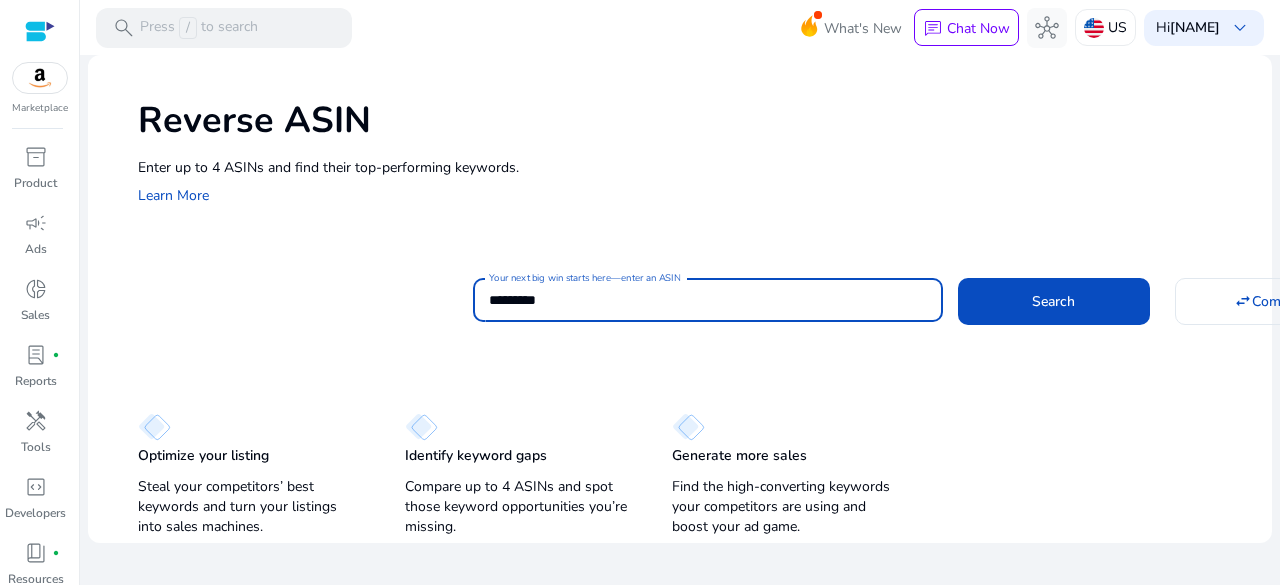 click on "********" at bounding box center [708, 300] 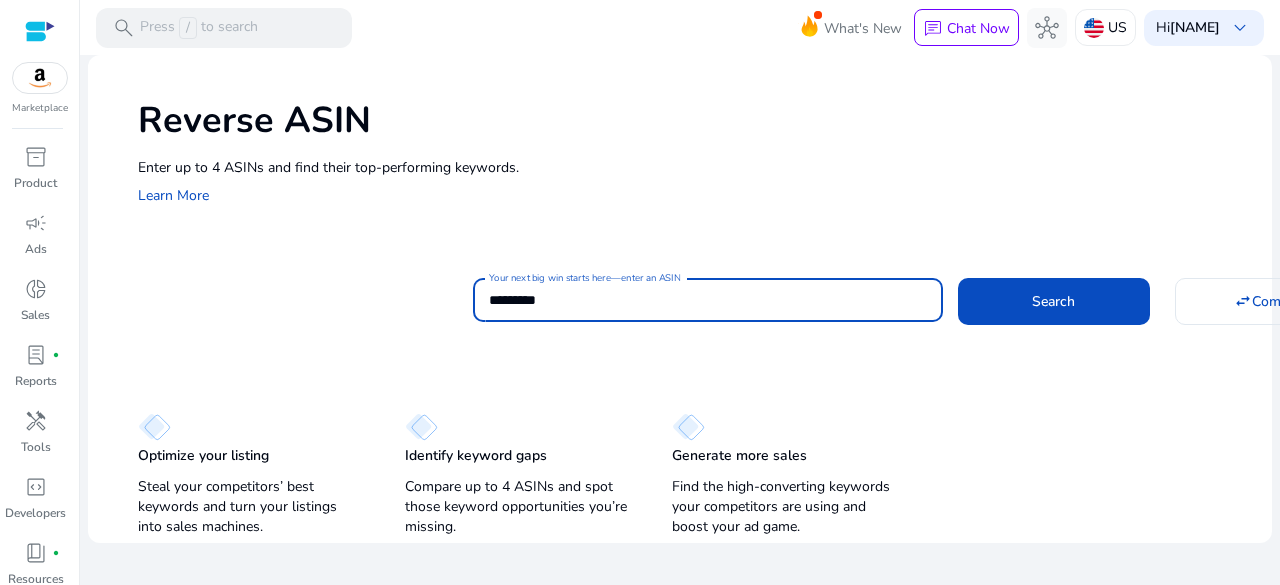click on "********" at bounding box center (708, 300) 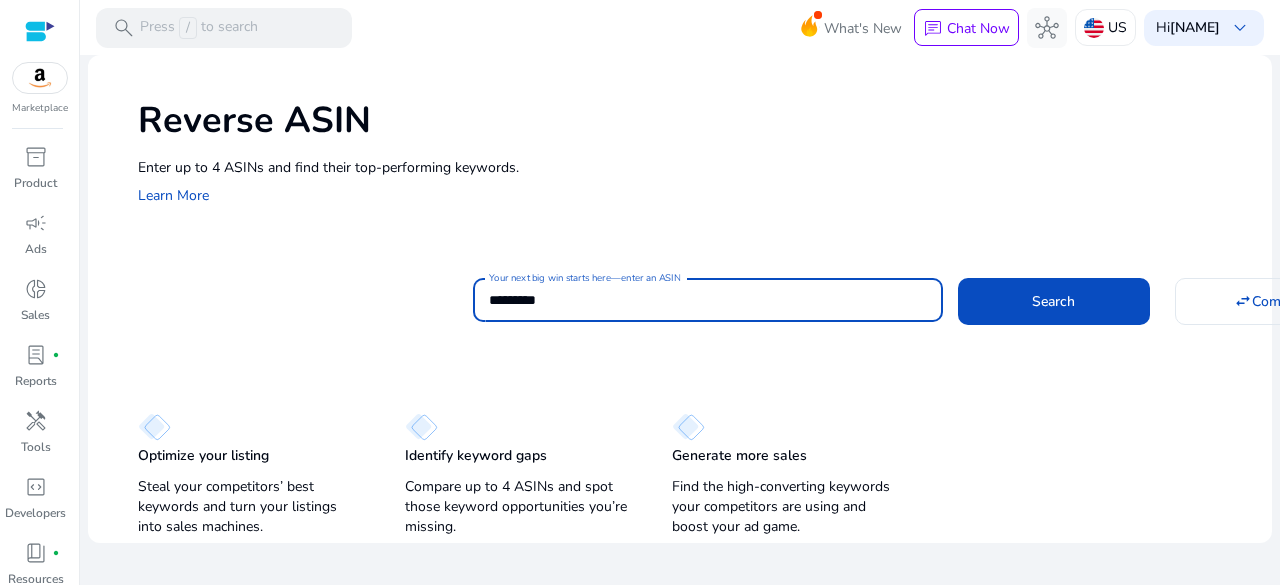 click on "********" at bounding box center (708, 300) 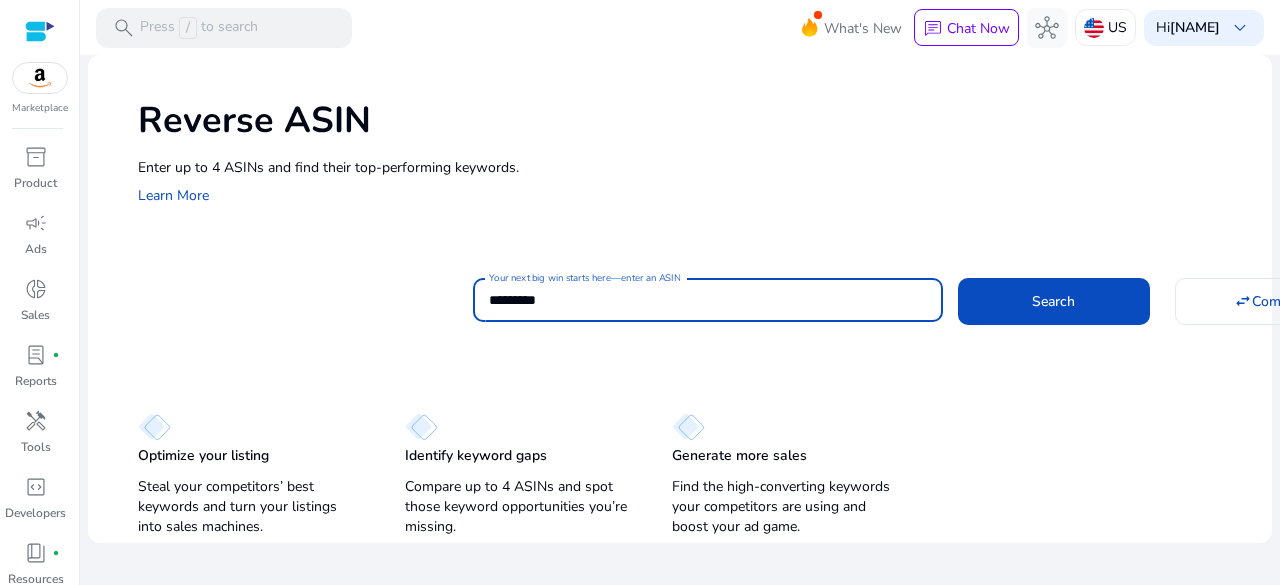 type on "********" 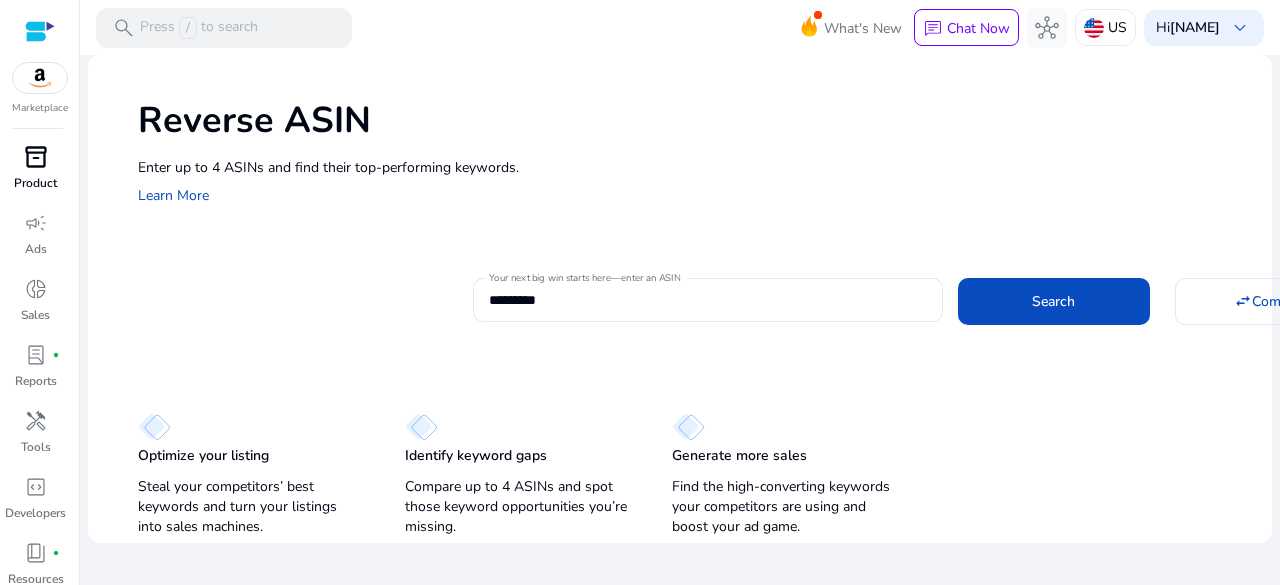 click on "Product" at bounding box center [35, 183] 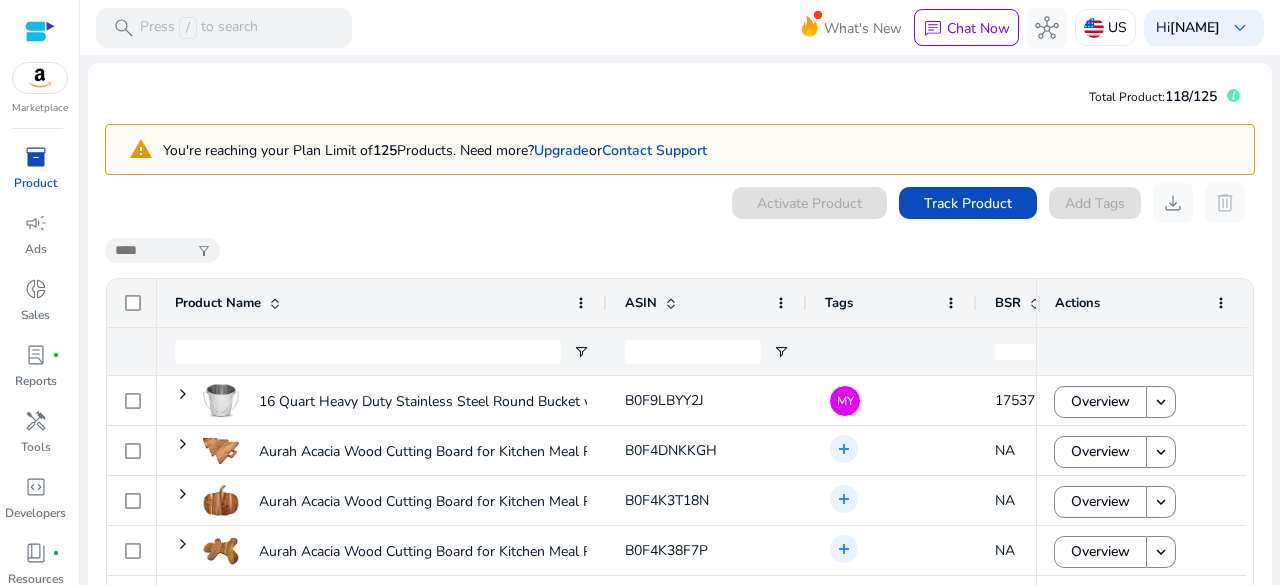 click at bounding box center (40, 31) 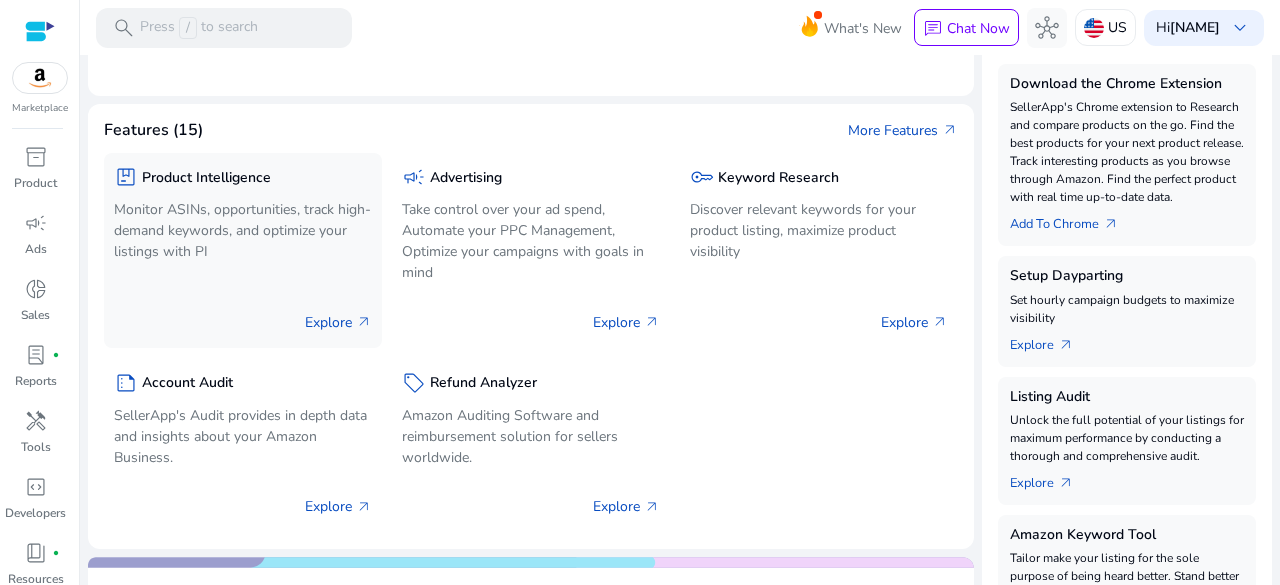 scroll, scrollTop: 495, scrollLeft: 0, axis: vertical 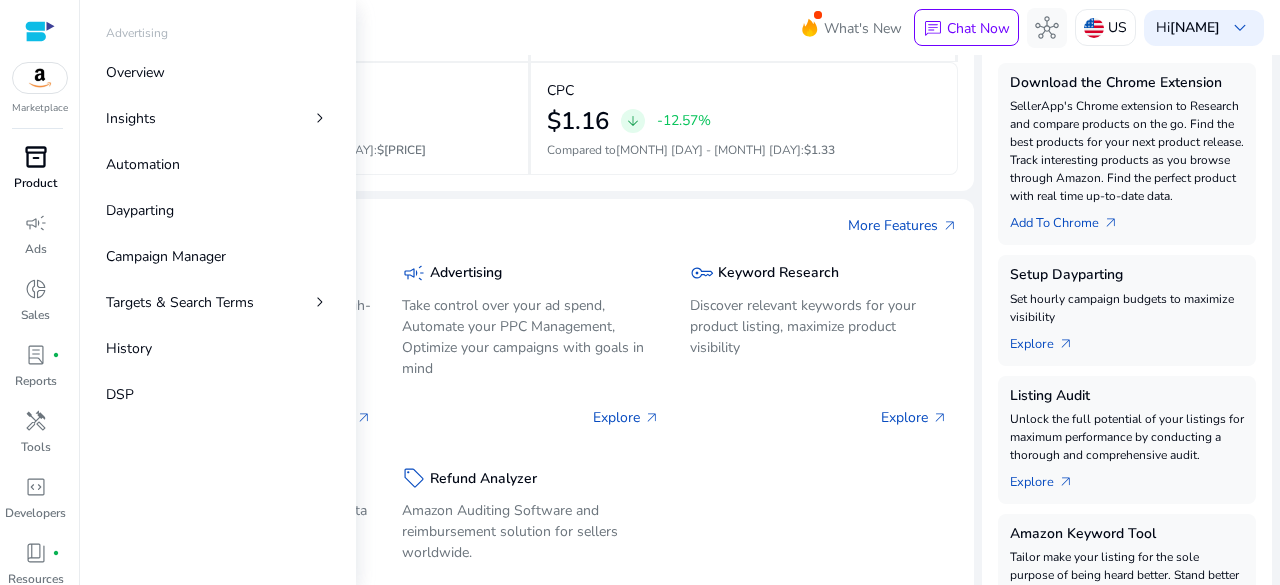 click on "Product" at bounding box center [35, 183] 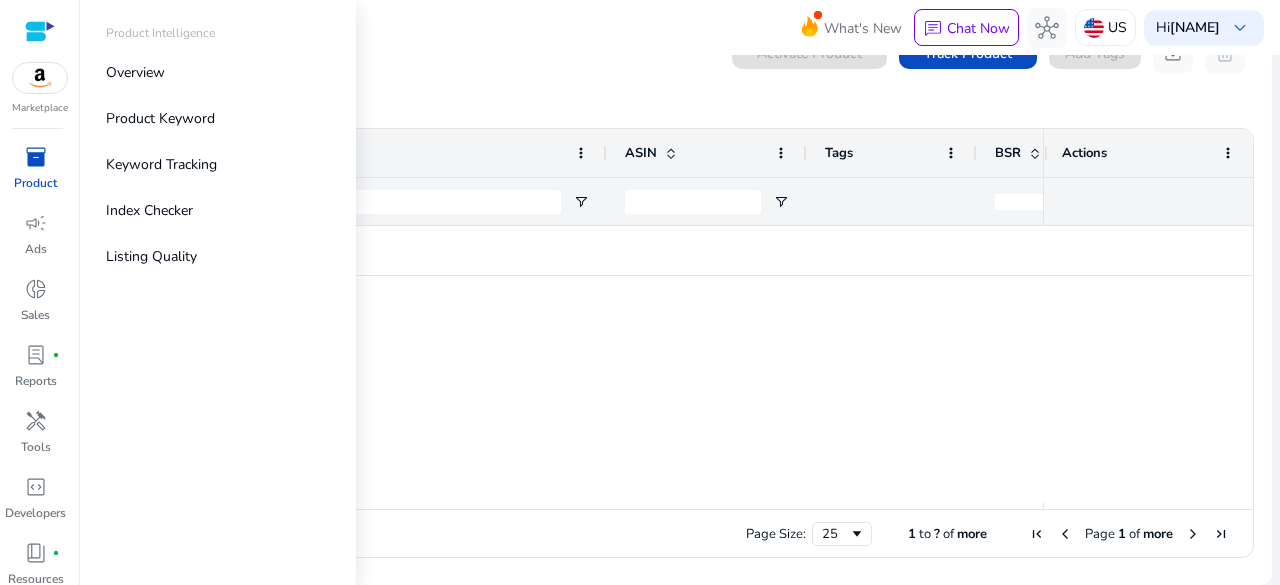scroll, scrollTop: 0, scrollLeft: 0, axis: both 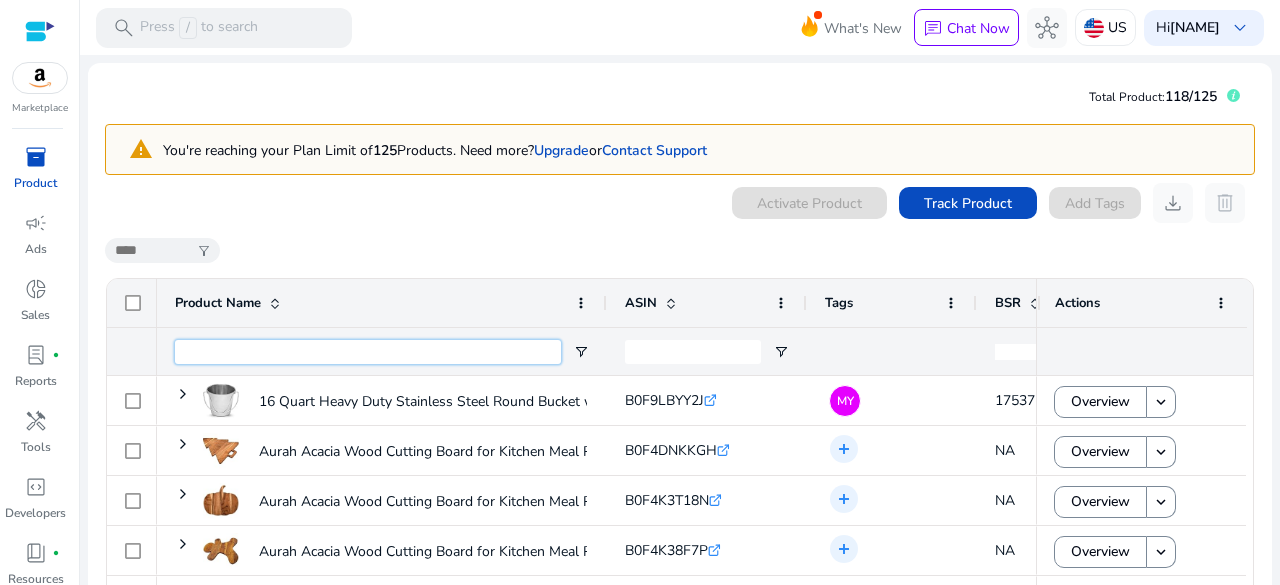 click at bounding box center (368, 352) 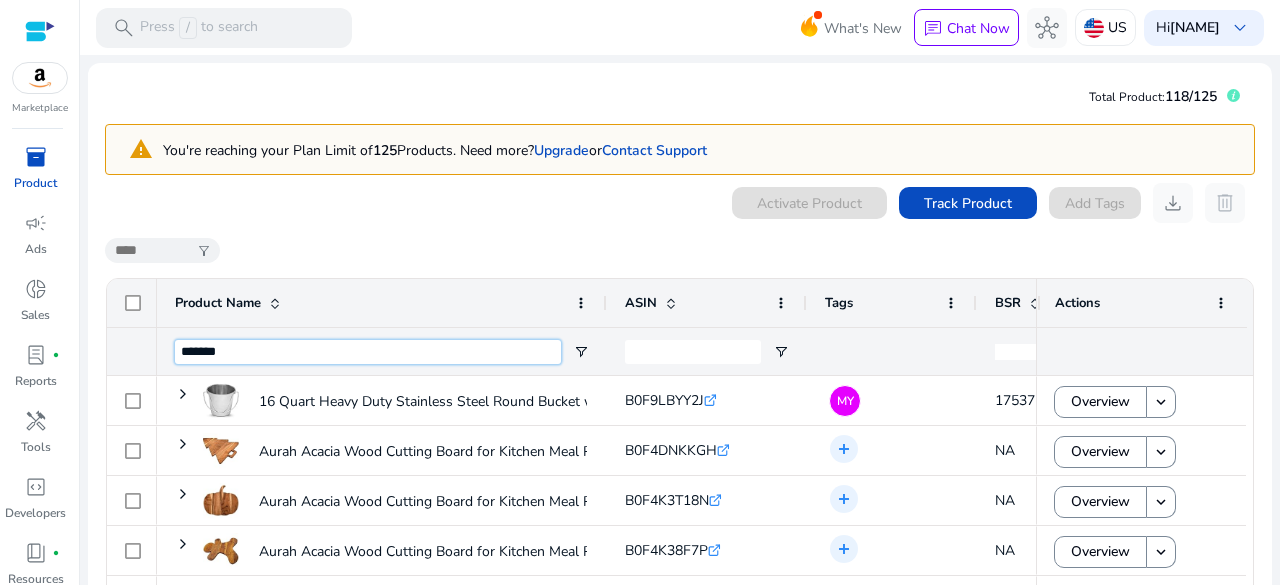 type on "*******" 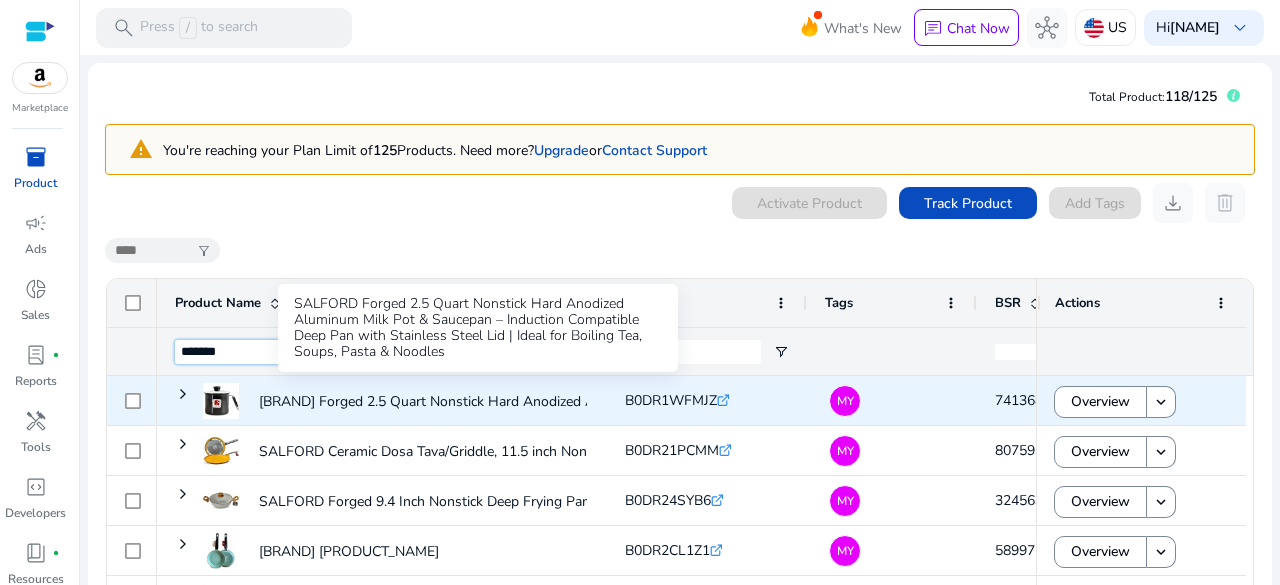 scroll, scrollTop: 0, scrollLeft: 0, axis: both 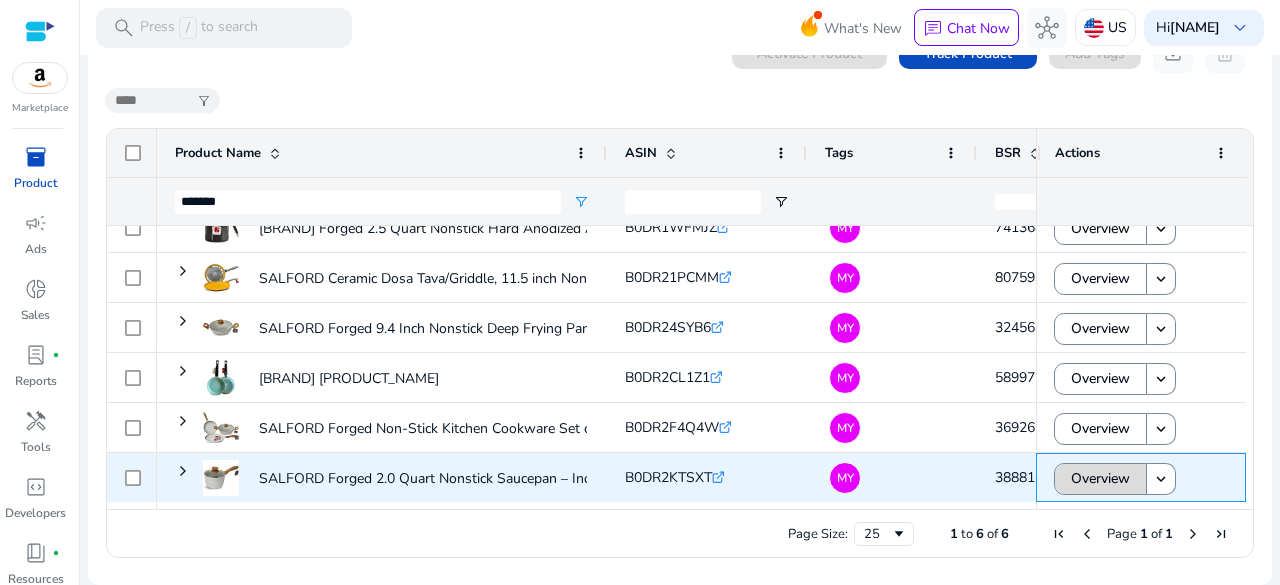 click on "Overview" 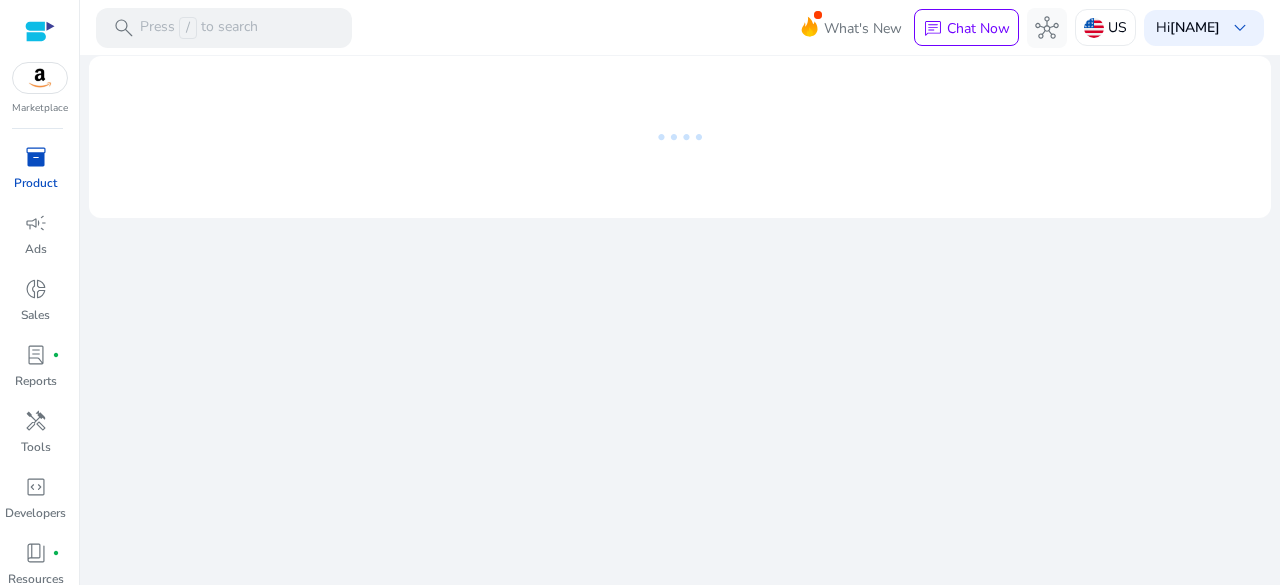 scroll, scrollTop: 0, scrollLeft: 0, axis: both 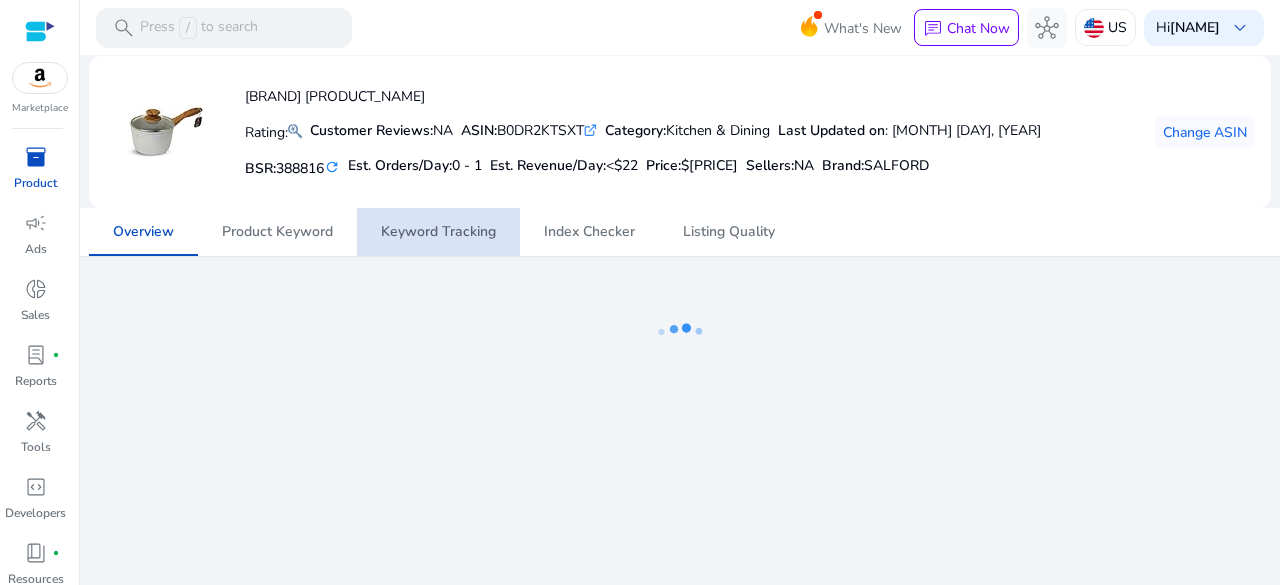 click on "Keyword Tracking" at bounding box center [438, 232] 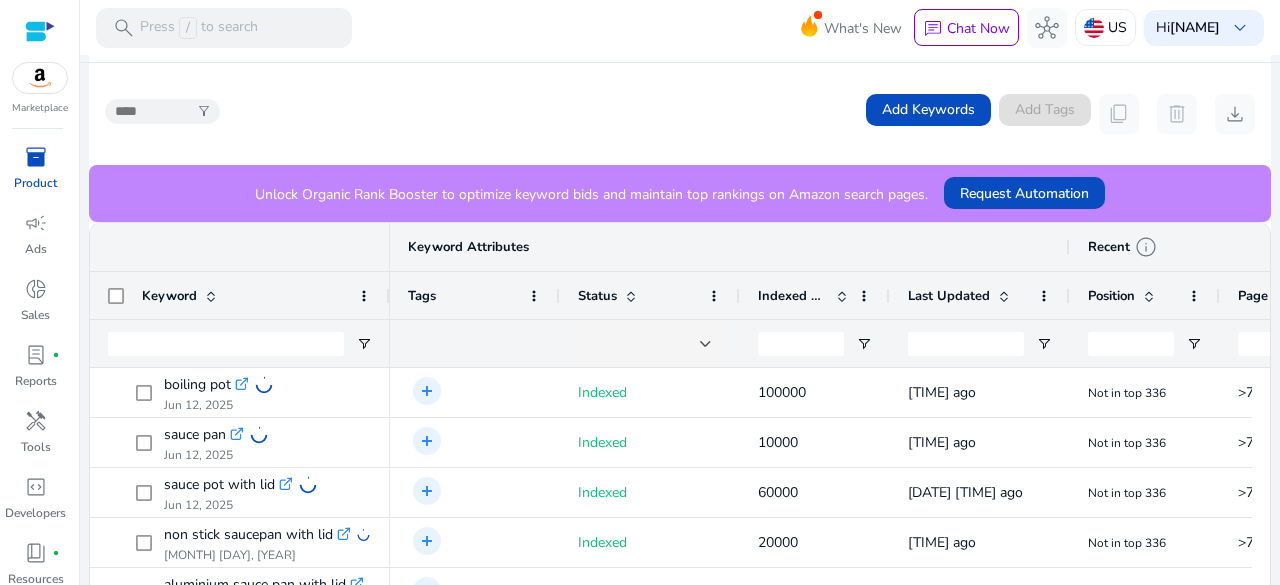scroll, scrollTop: 460, scrollLeft: 0, axis: vertical 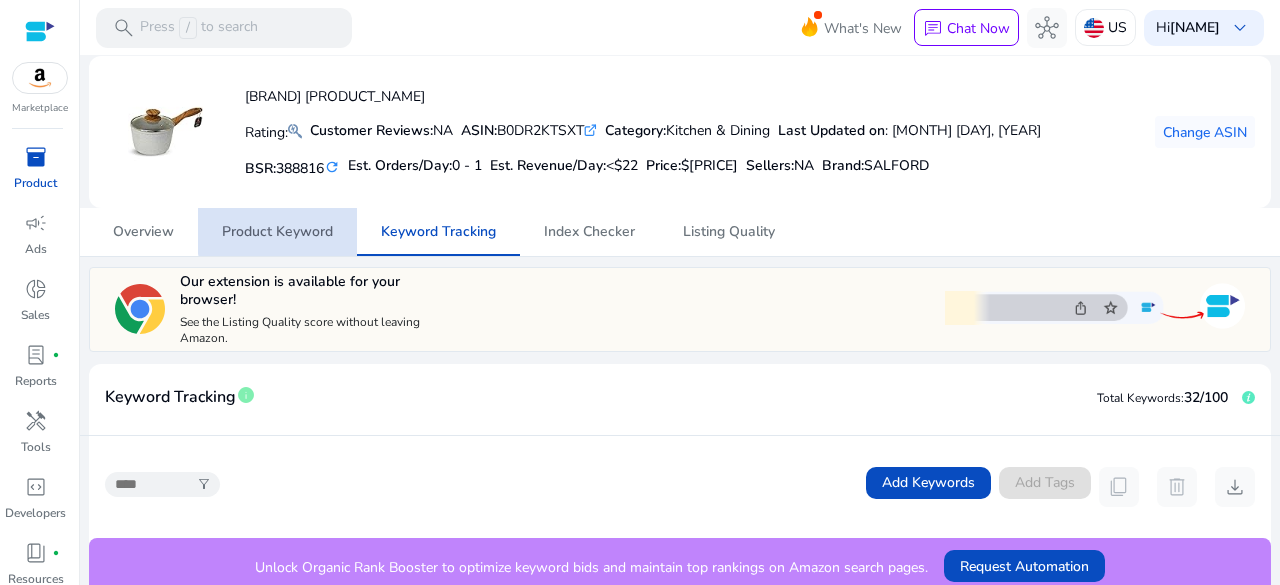 click on "Product Keyword" at bounding box center (277, 232) 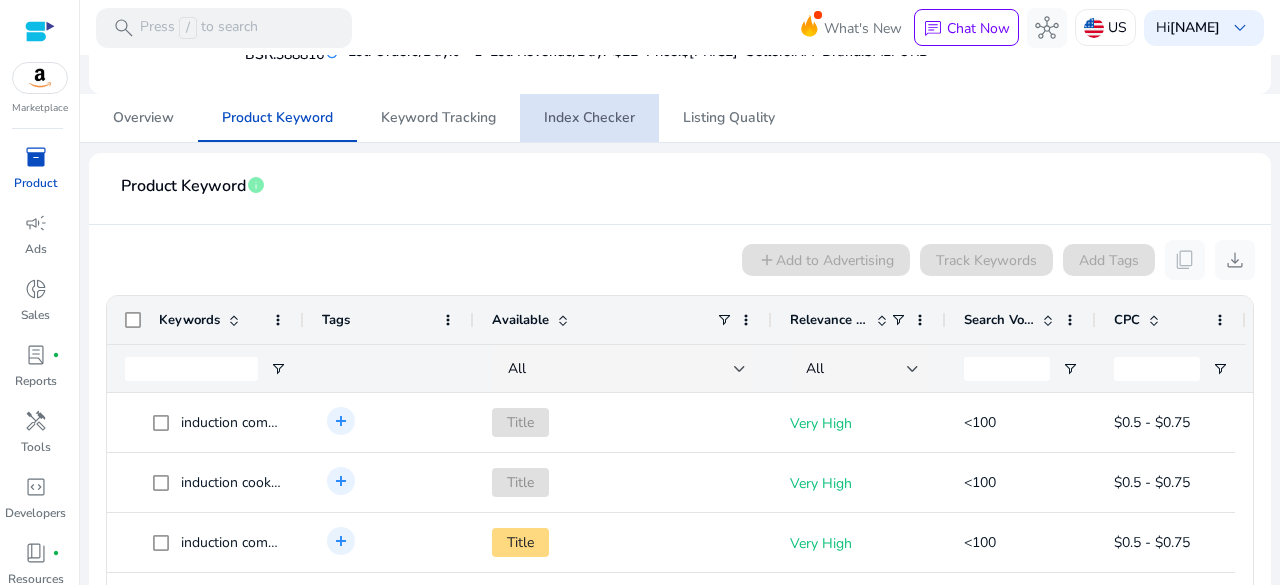 click on "Index Checker" at bounding box center [589, 118] 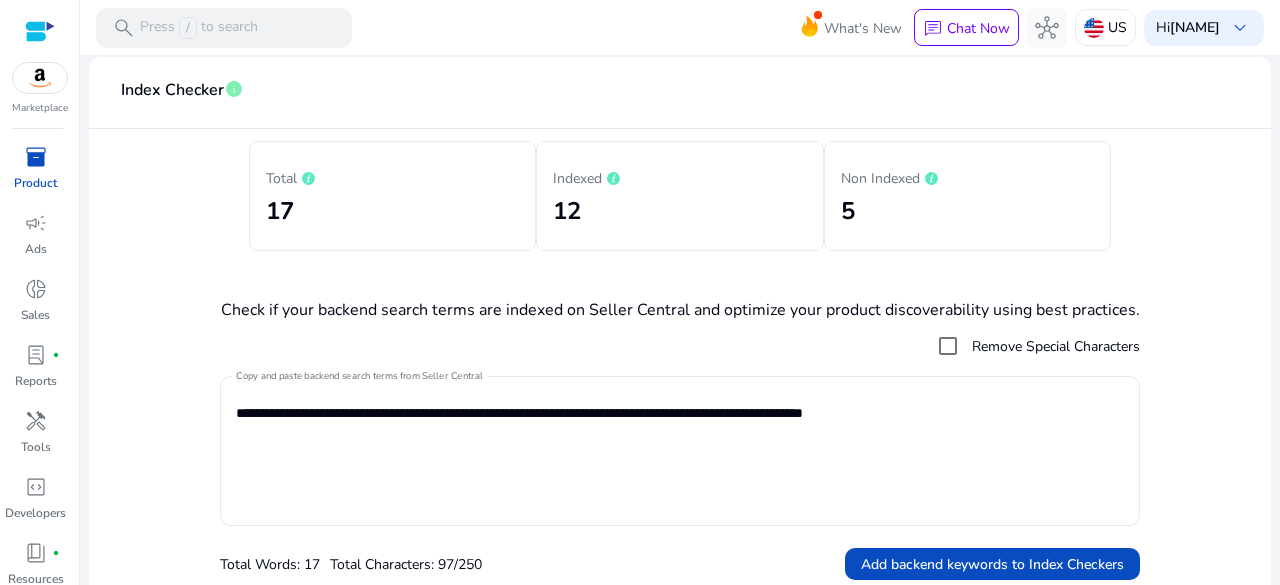 click on "**********" 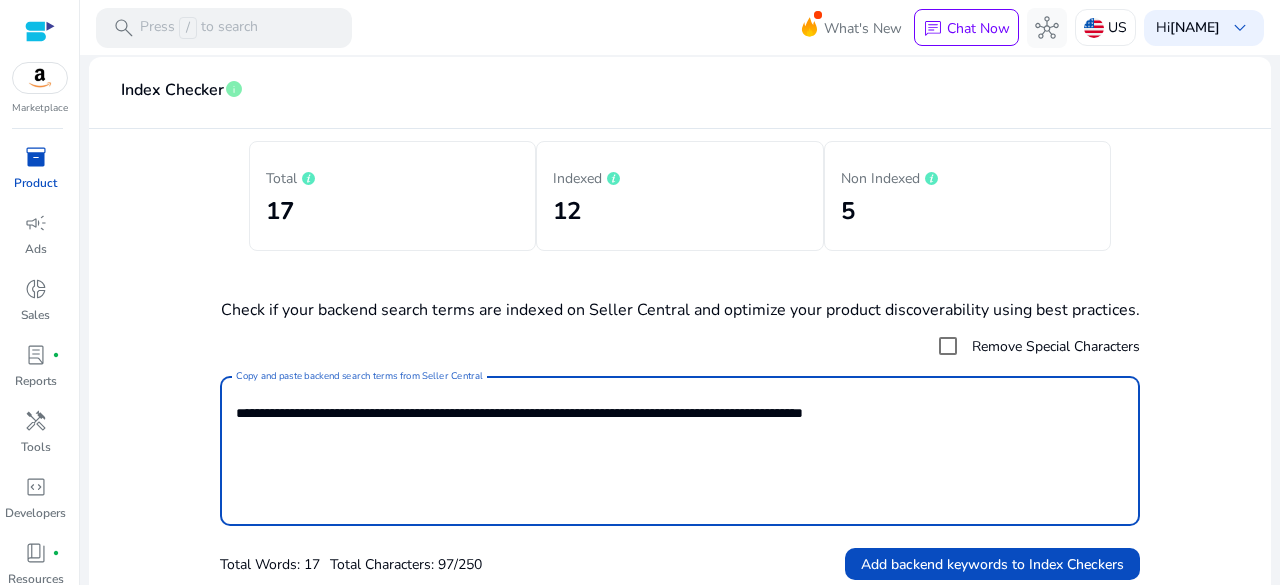 click on "**********" at bounding box center (680, 451) 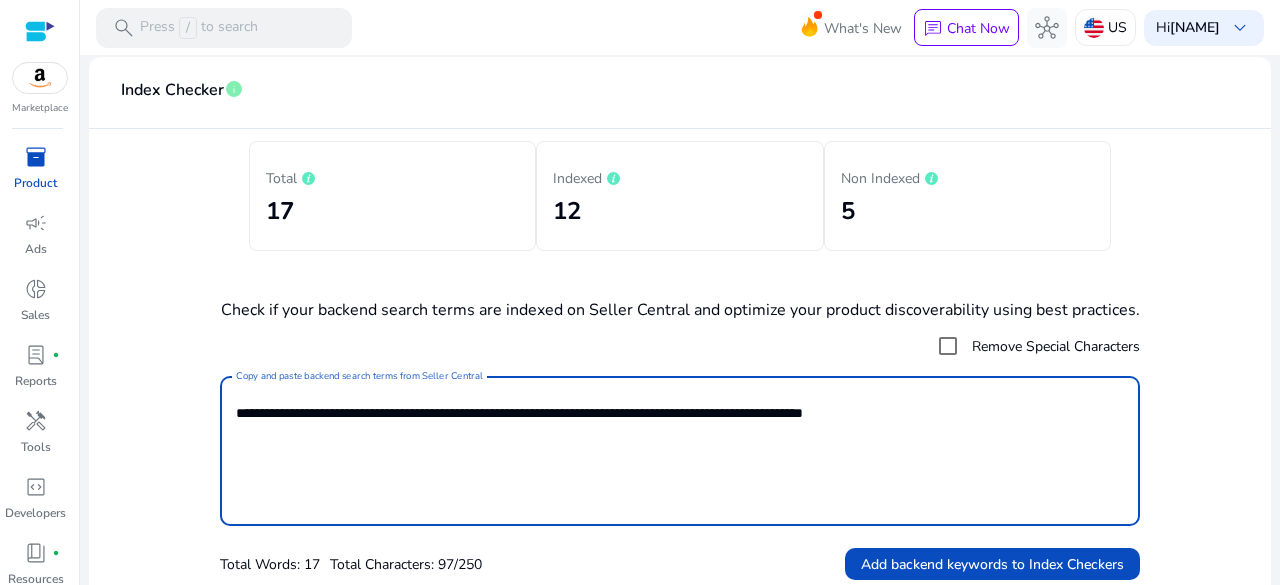 click on "**********" at bounding box center [680, 451] 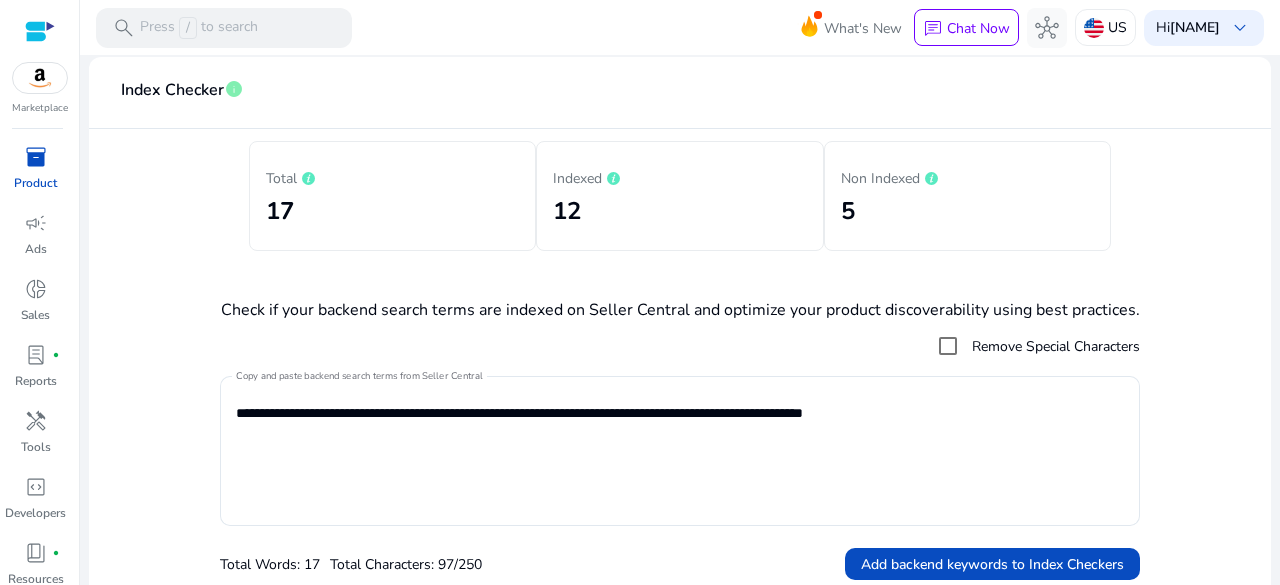 click on "**********" at bounding box center [680, 599] 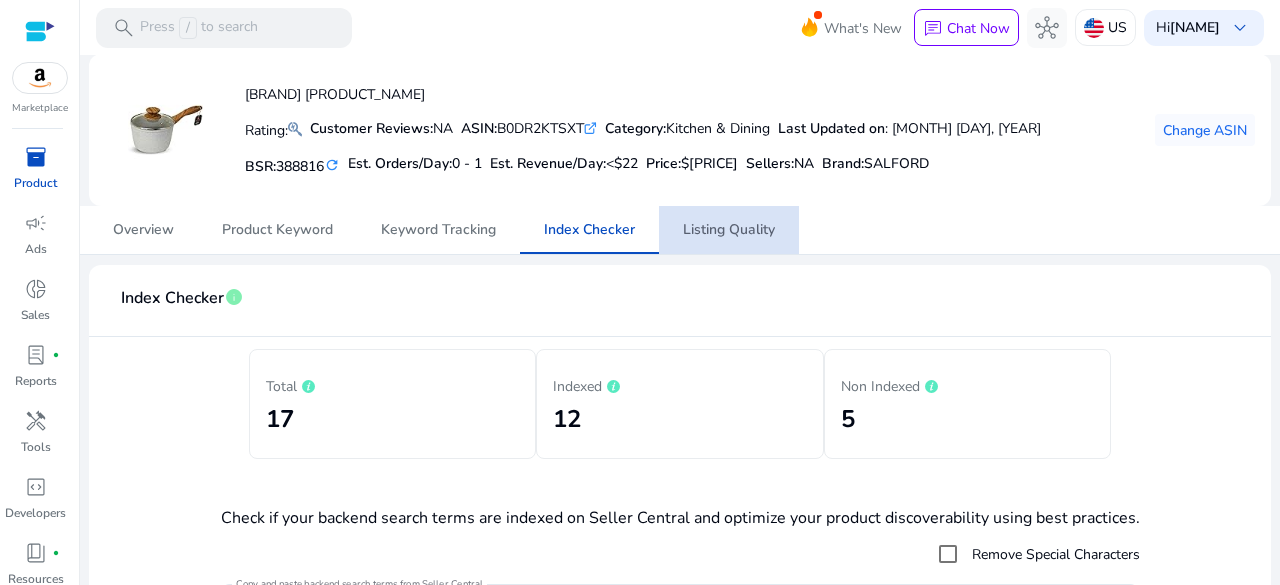 click on "Listing Quality" at bounding box center [729, 230] 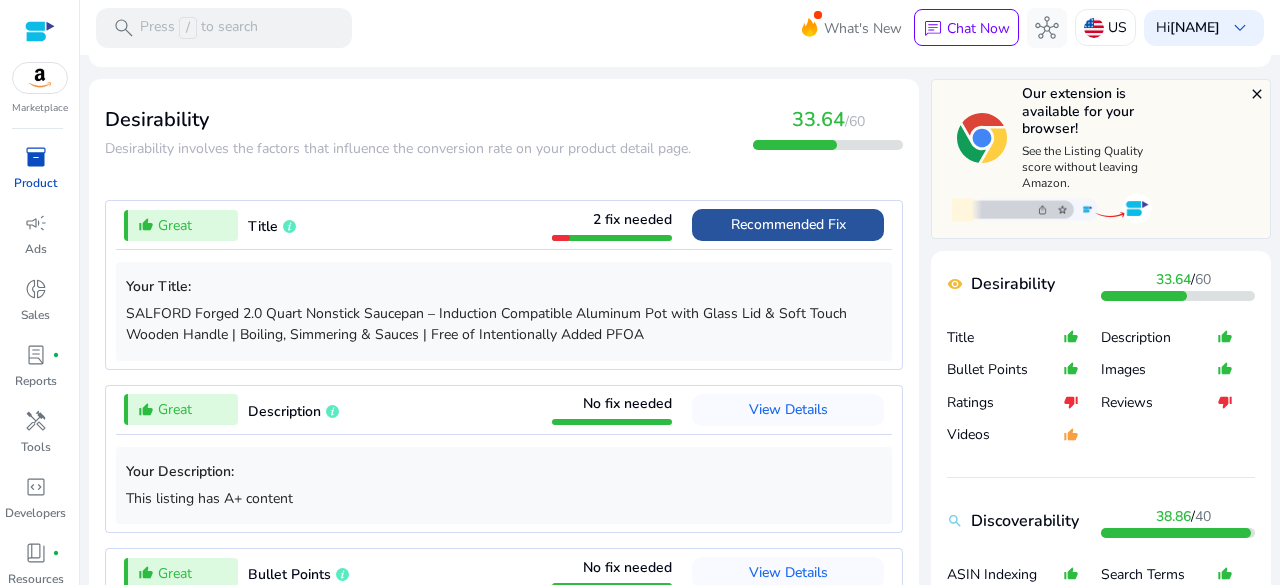 click at bounding box center (788, 225) 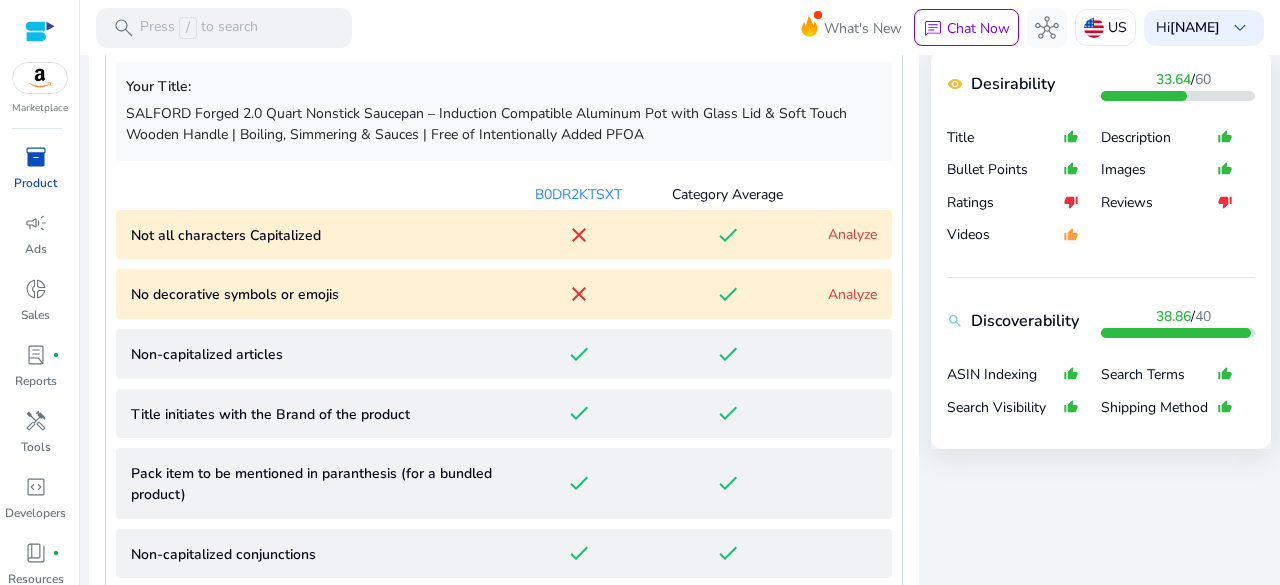click on "Analyze" at bounding box center (852, 294) 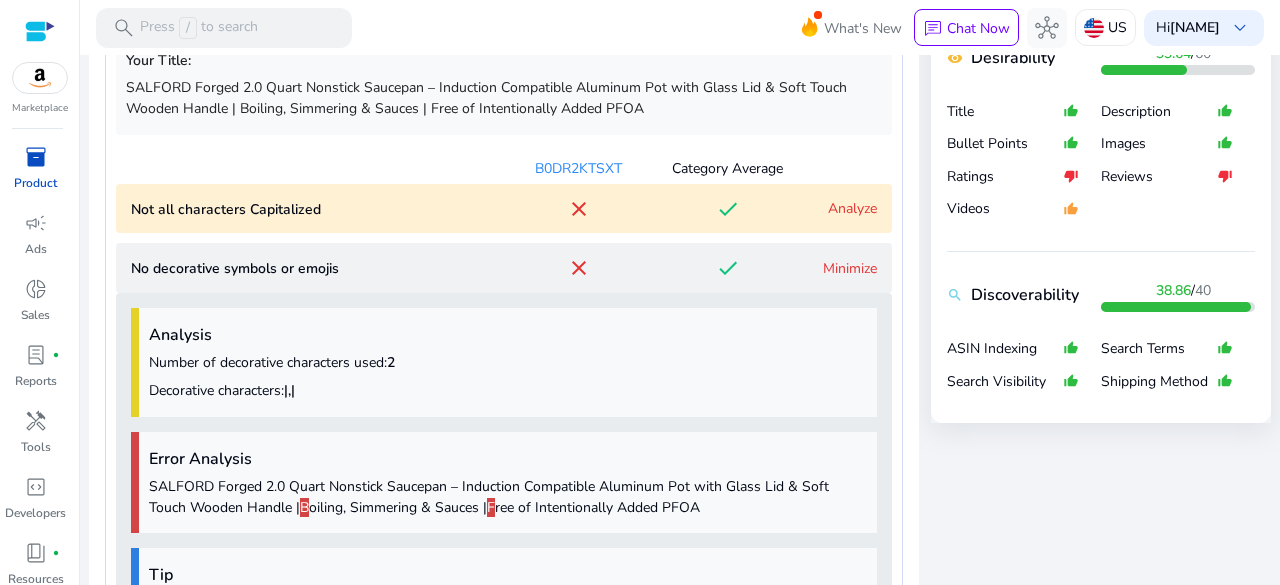 scroll, scrollTop: 795, scrollLeft: 0, axis: vertical 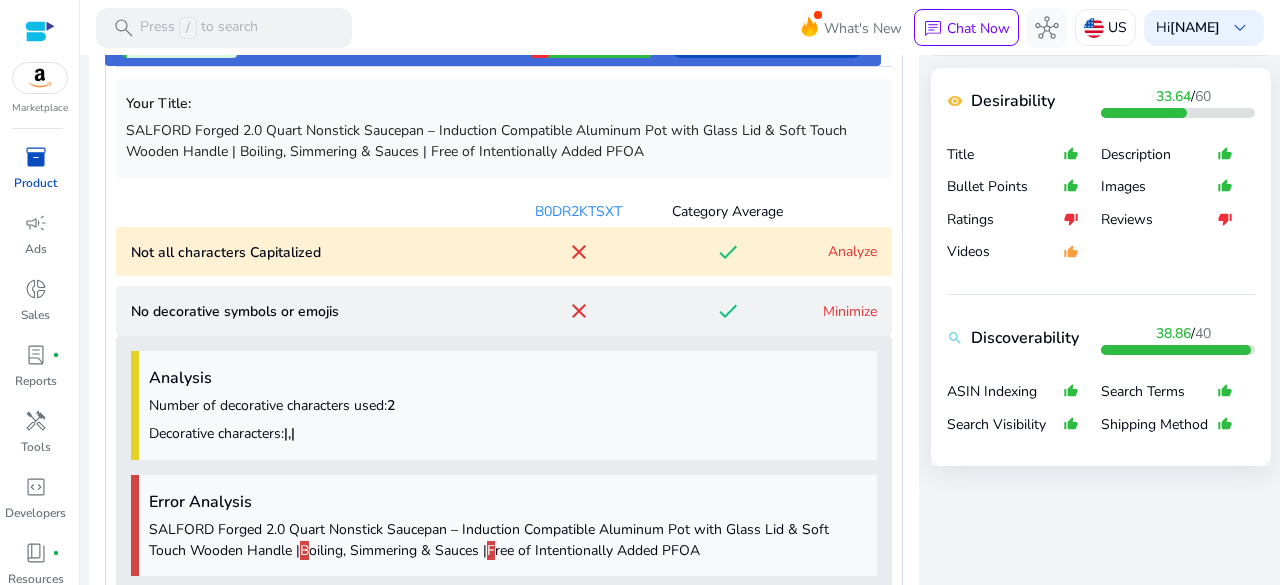 click on "Analyze" at bounding box center (852, 251) 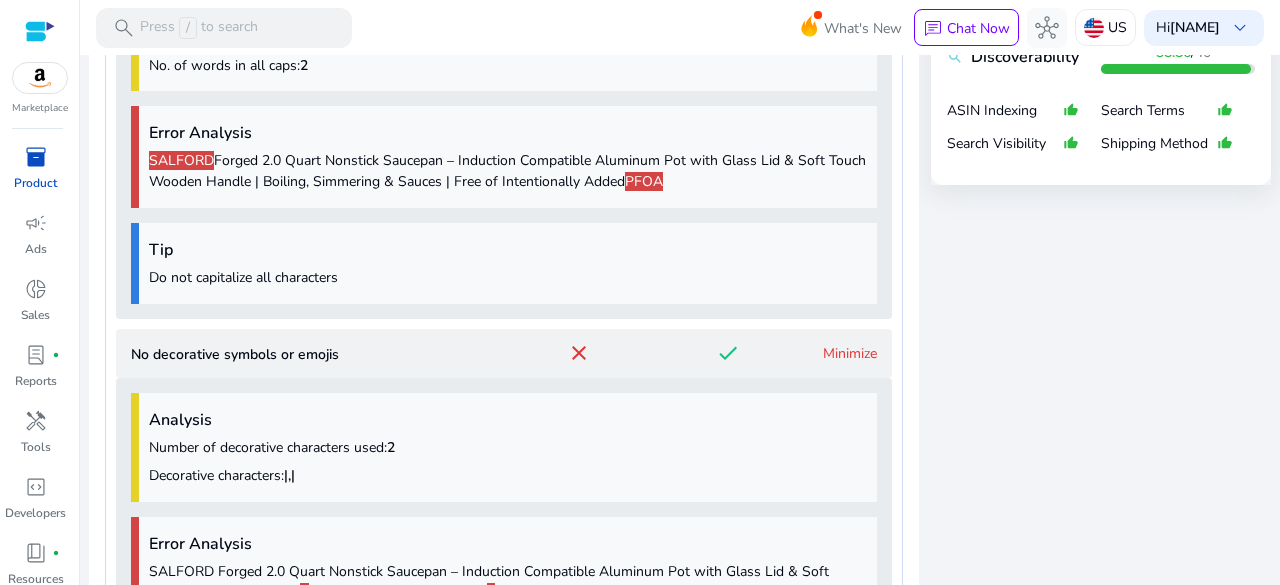 scroll, scrollTop: 1148, scrollLeft: 0, axis: vertical 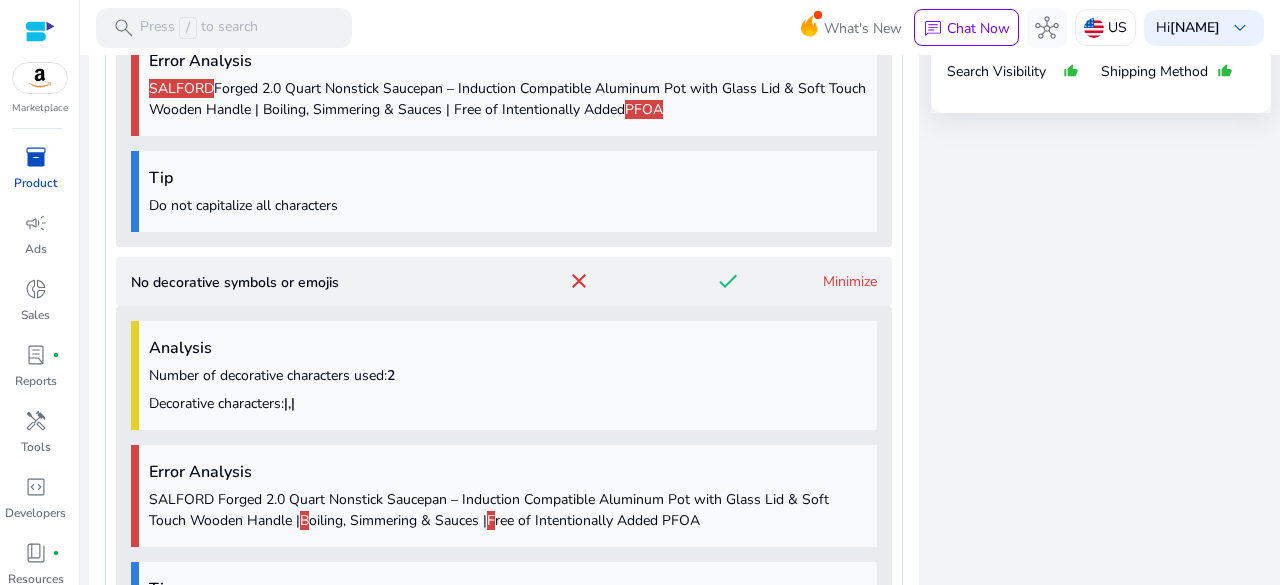 click on "Minimize" at bounding box center (850, 281) 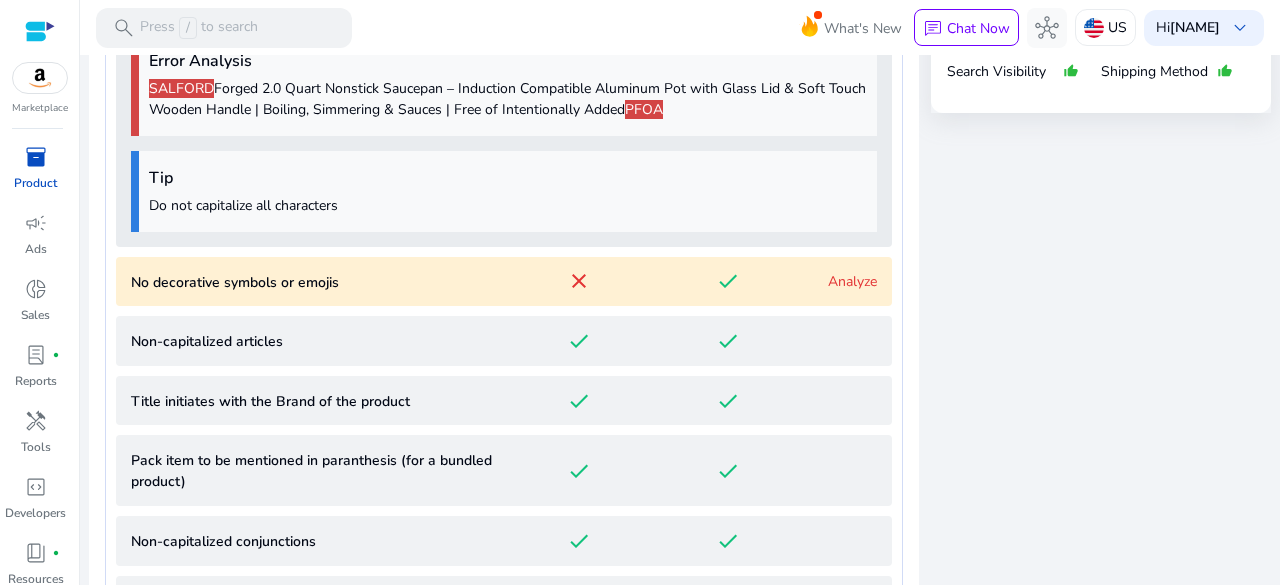 click on "Analyze" at bounding box center (852, 281) 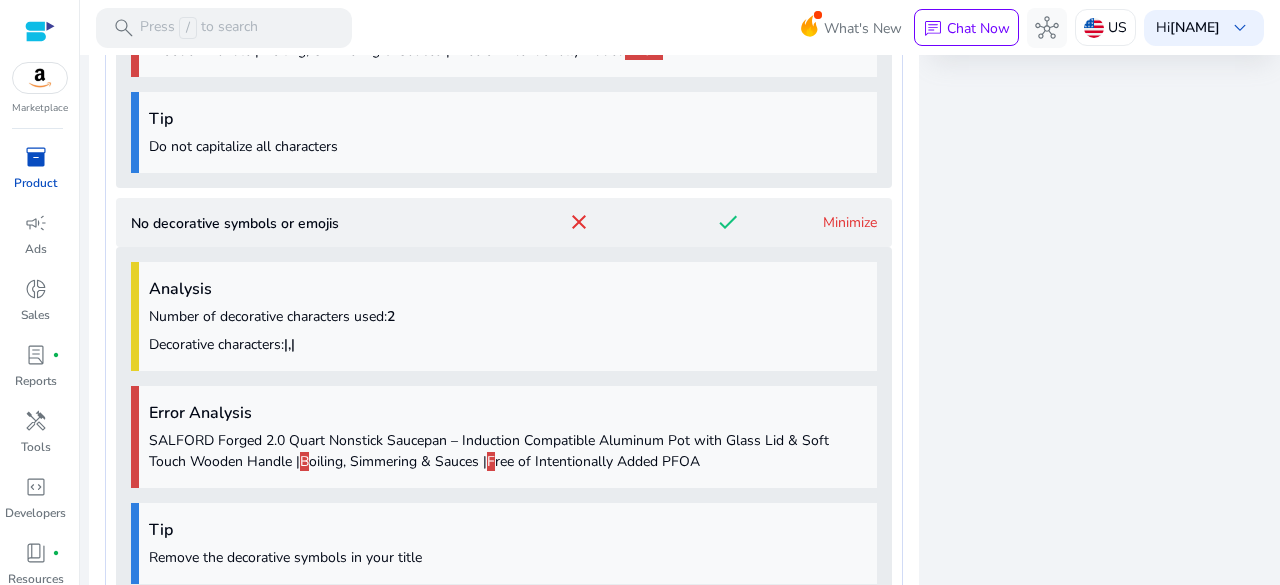 scroll, scrollTop: 1205, scrollLeft: 0, axis: vertical 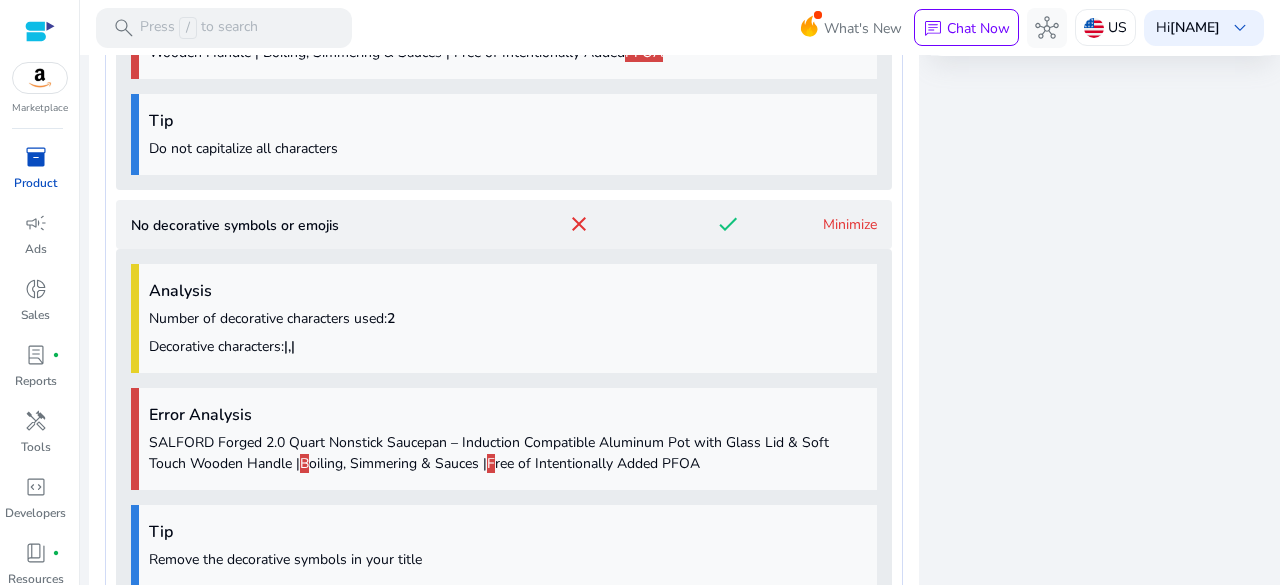 click on "No decorative symbols or emojis close done Minimize" at bounding box center [504, 225] 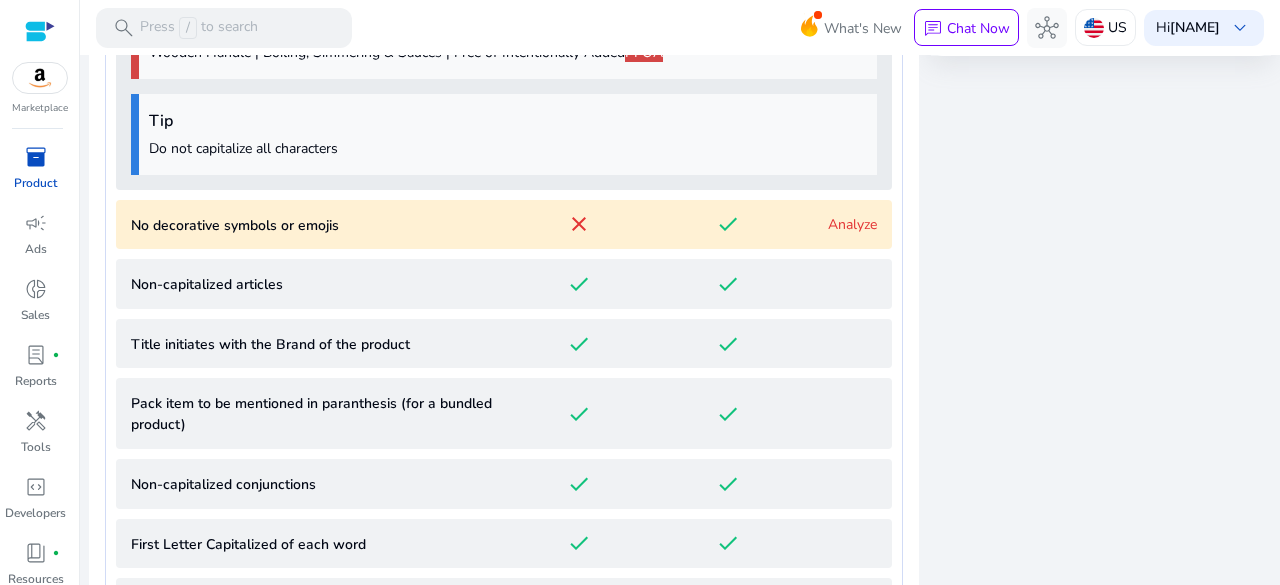 click on "No decorative symbols or emojis close done Analyze" at bounding box center [504, 225] 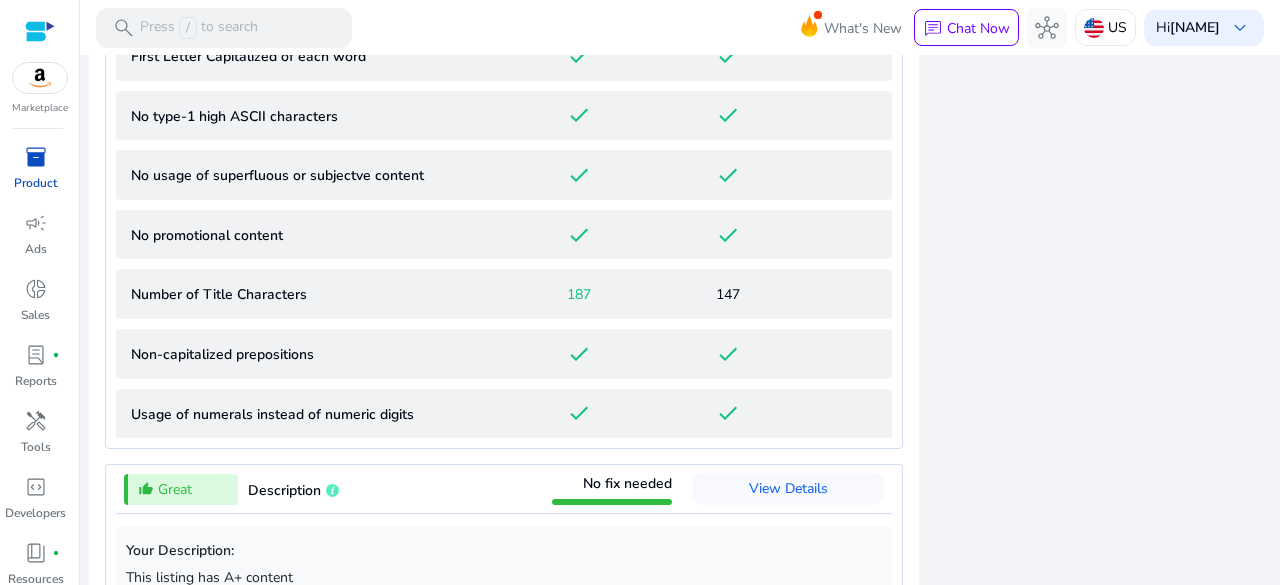 scroll, scrollTop: 2053, scrollLeft: 0, axis: vertical 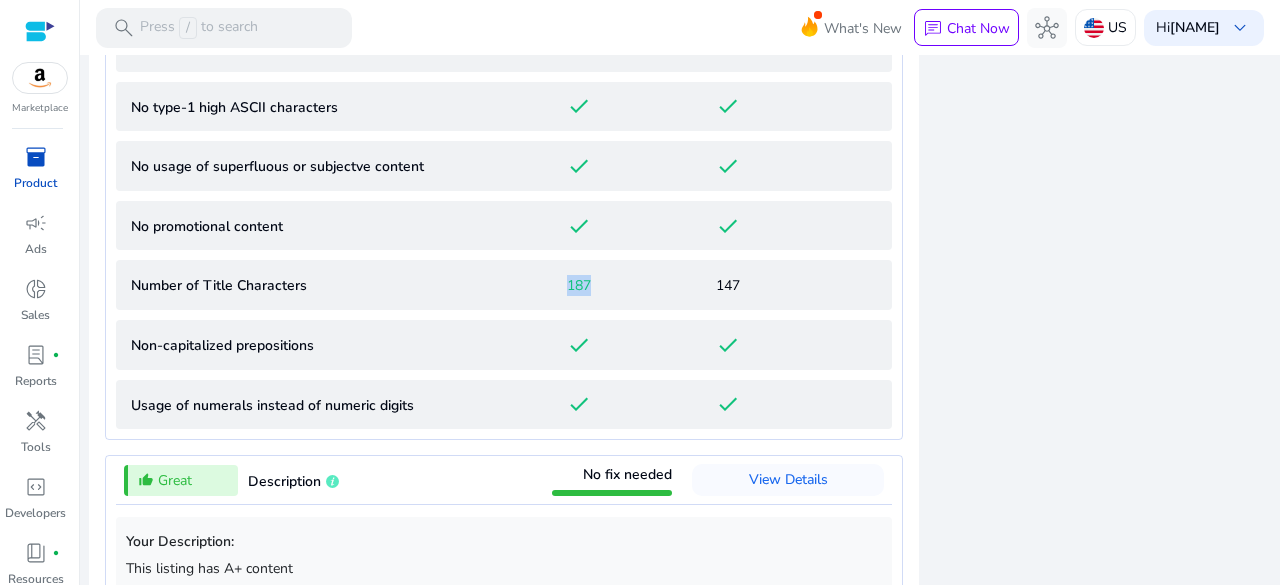 drag, startPoint x: 561, startPoint y: 279, endPoint x: 633, endPoint y: 280, distance: 72.00694 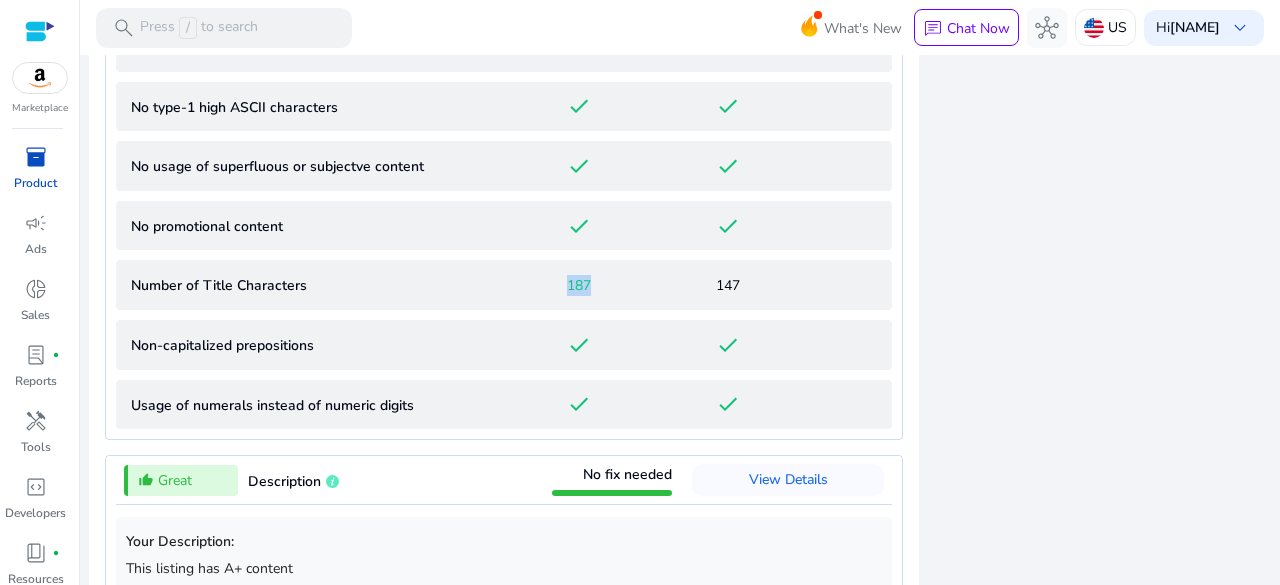 click on "187" at bounding box center [578, 285] 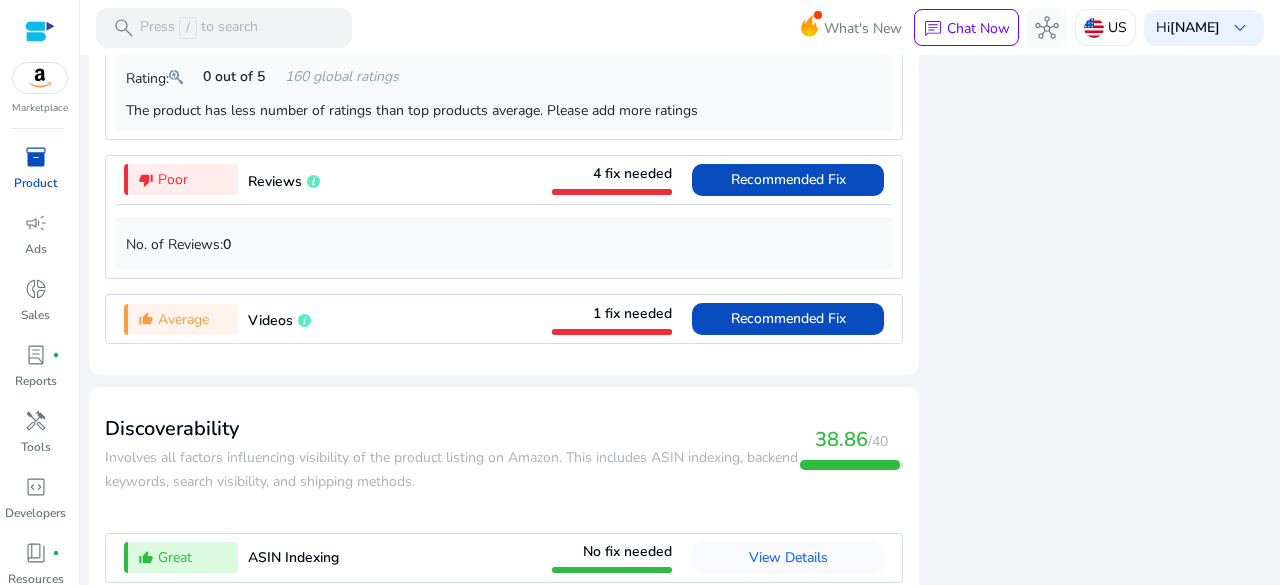 scroll, scrollTop: 3326, scrollLeft: 0, axis: vertical 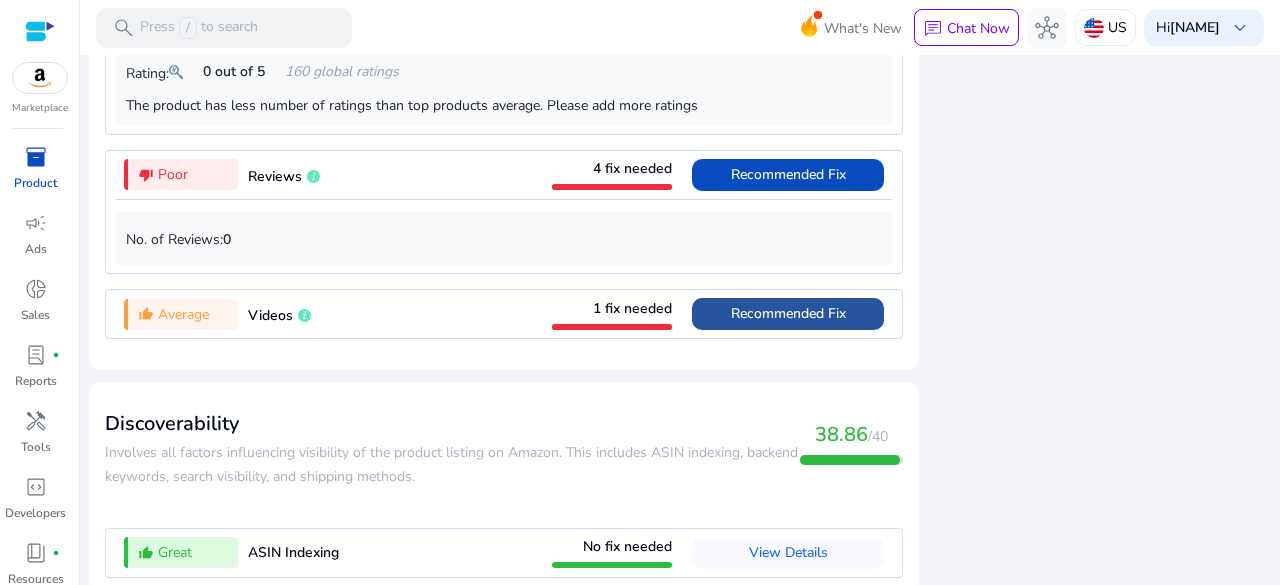 click on "Recommended Fix" at bounding box center [788, 313] 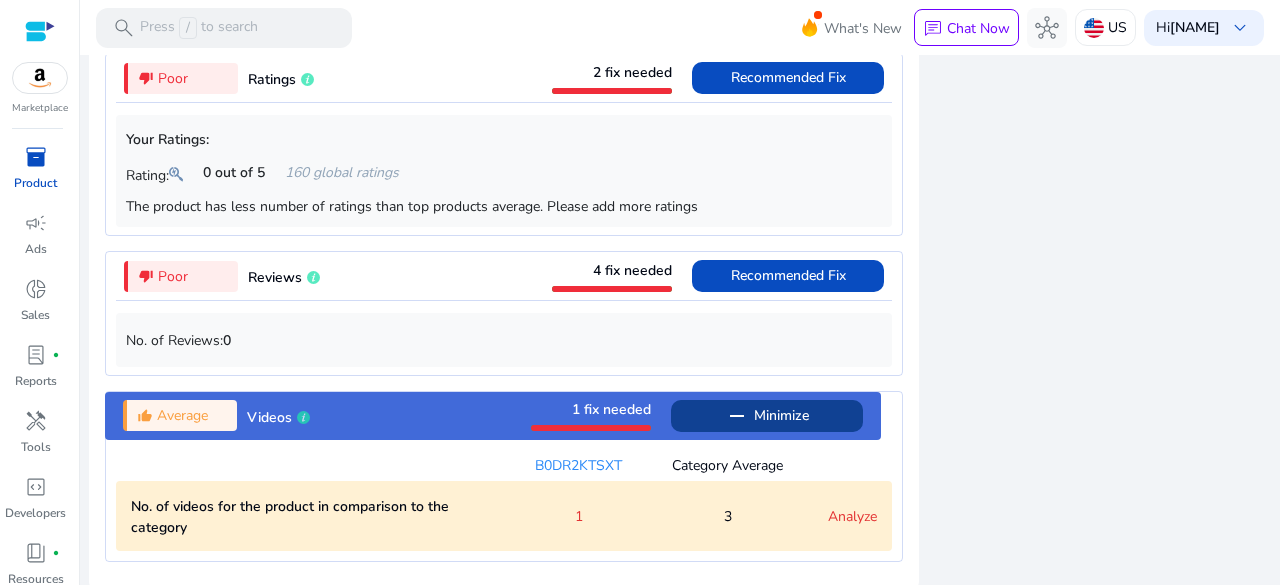 scroll, scrollTop: 1595, scrollLeft: 0, axis: vertical 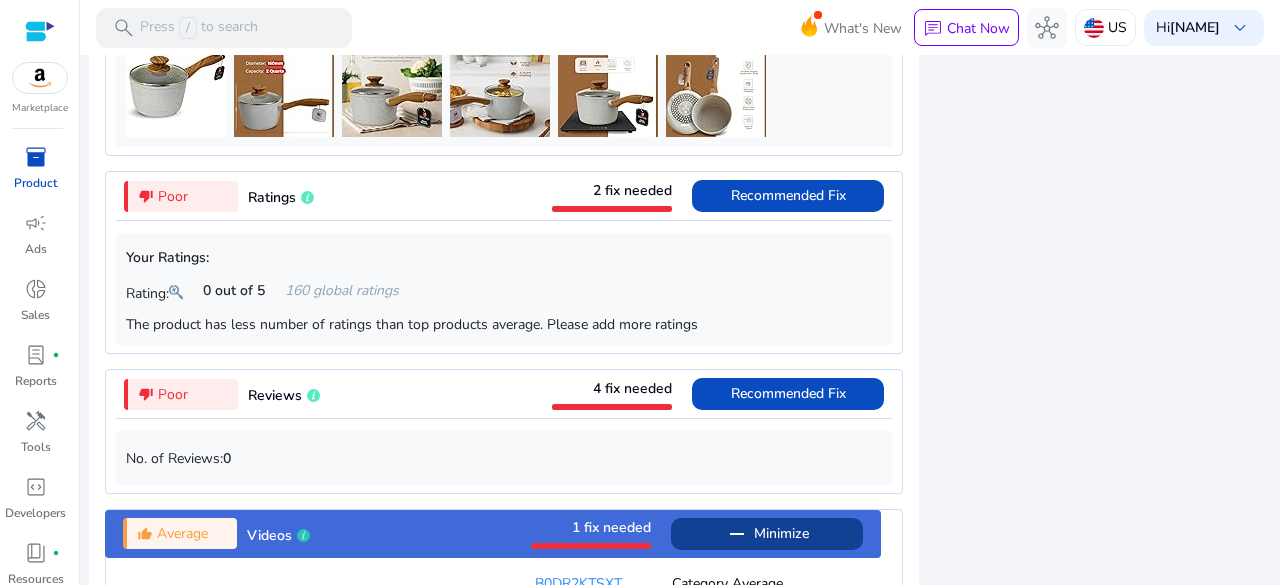 click on "Rating:  0 out of 5 160 global ratings  The product has less number of ratings than top products average. Please add more ratings" at bounding box center [504, 304] 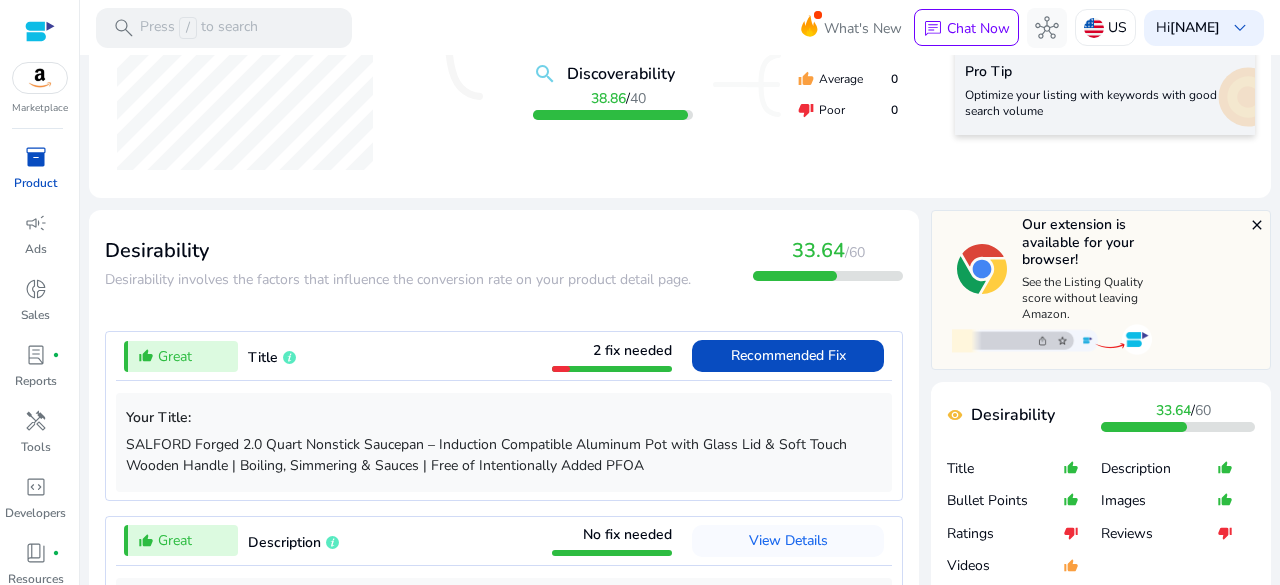 scroll, scrollTop: 480, scrollLeft: 0, axis: vertical 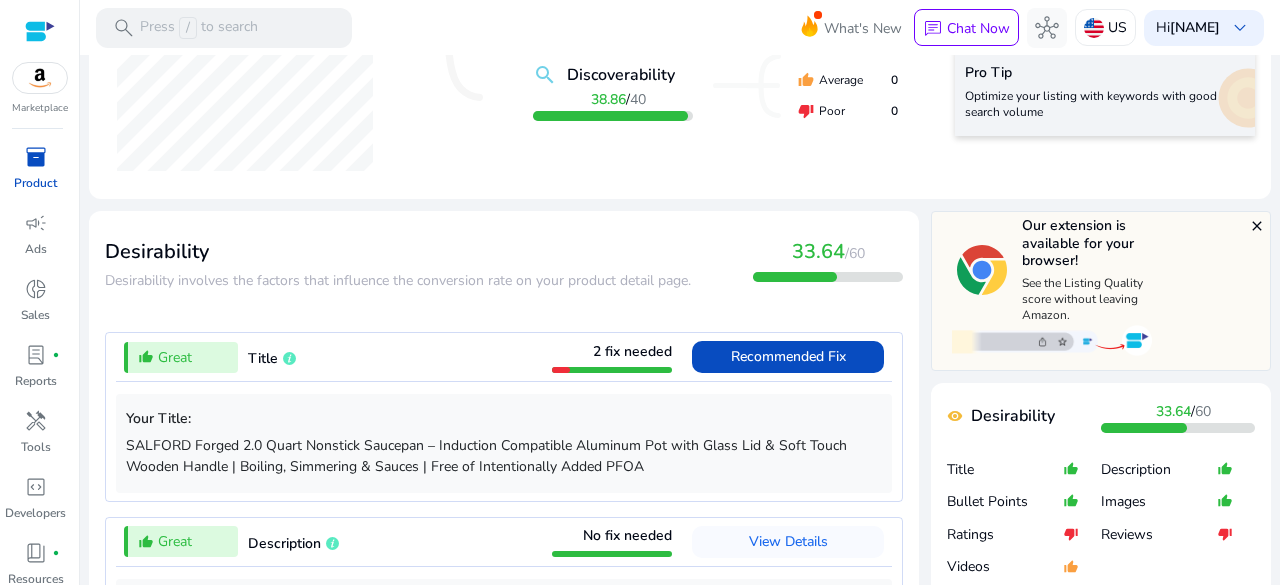 click on "Desirability" at bounding box center [398, 252] 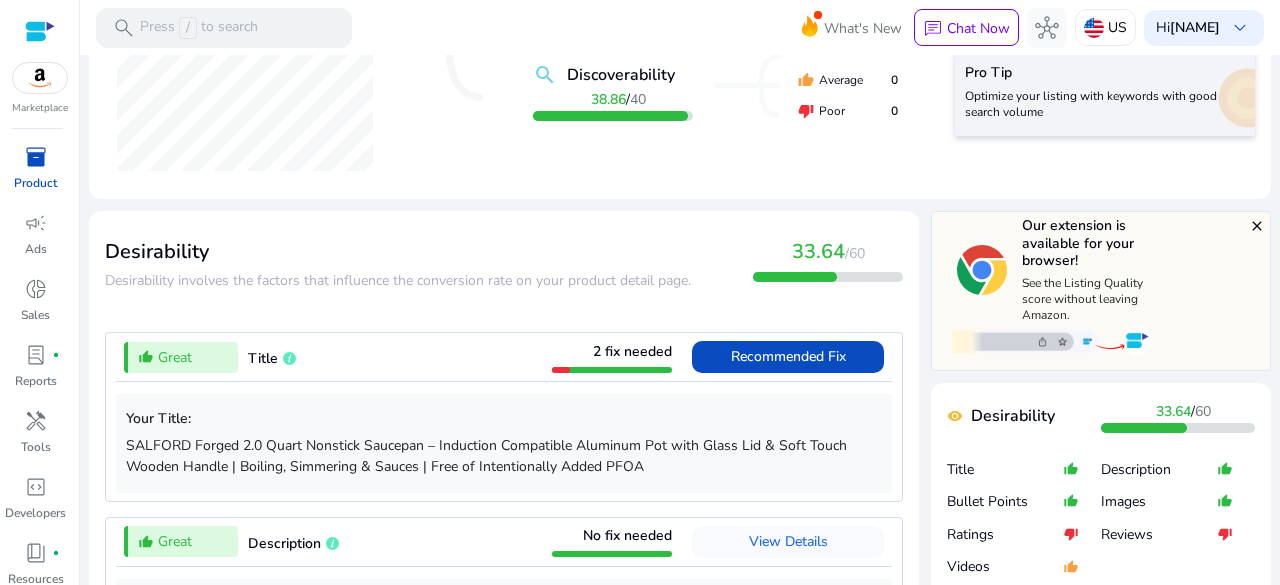 drag, startPoint x: 102, startPoint y: 280, endPoint x: 708, endPoint y: 295, distance: 606.1856 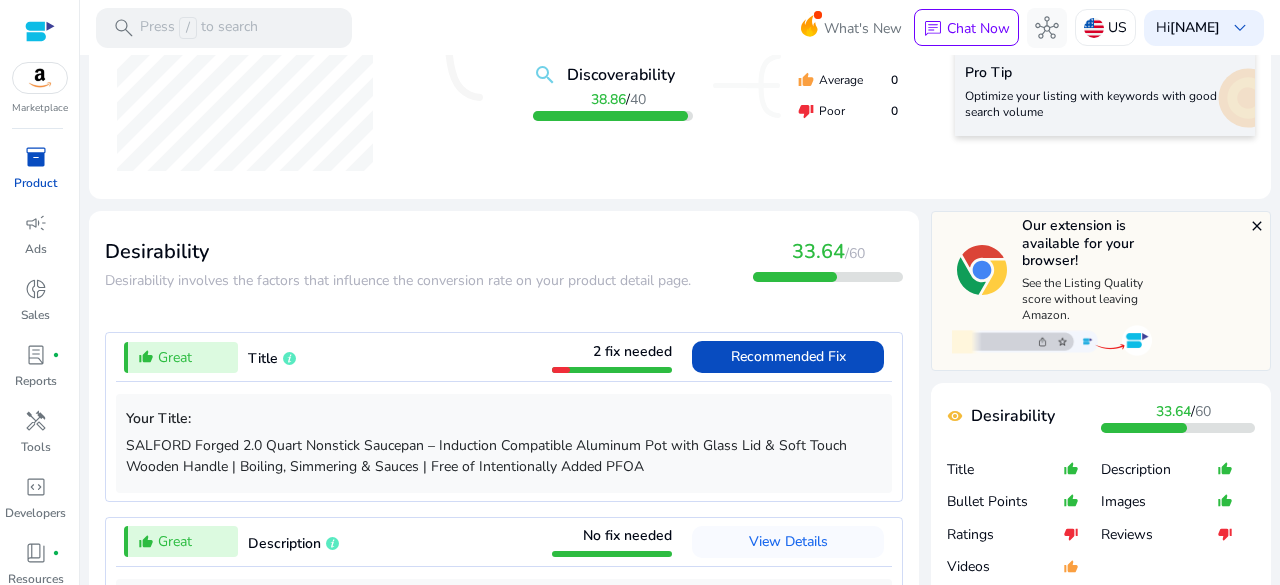 click on "Recommended Fix Your Title: [BRAND] Forged 2.0 Quart Nonstick Saucepan – Induction Compatible Aluminum Pot with Glass Lid | Boiling, Simmering & Sauces | Free of Intentionally Added PFOA thumb_up_alt Great Description
No fix needed View Details Your Description:  This listing has A+ content  thumb_up_alt Great Bullet Points
No fix needed View Details Your Bullet Points: brightness_1 Non-Stick Coating – Features a good-quality non-stick surface for easy cooking and effortless cleaning PFOA Free brightness_1 Forged Aluminium Construction – Durable and designed for even heat distribution to ensure consistent cooking results brightness_1 brightness_1 Induction & Gas Compatible – Suitable for all stovetops, including induction, gas, and electric cooktops" at bounding box center [504, 1018] 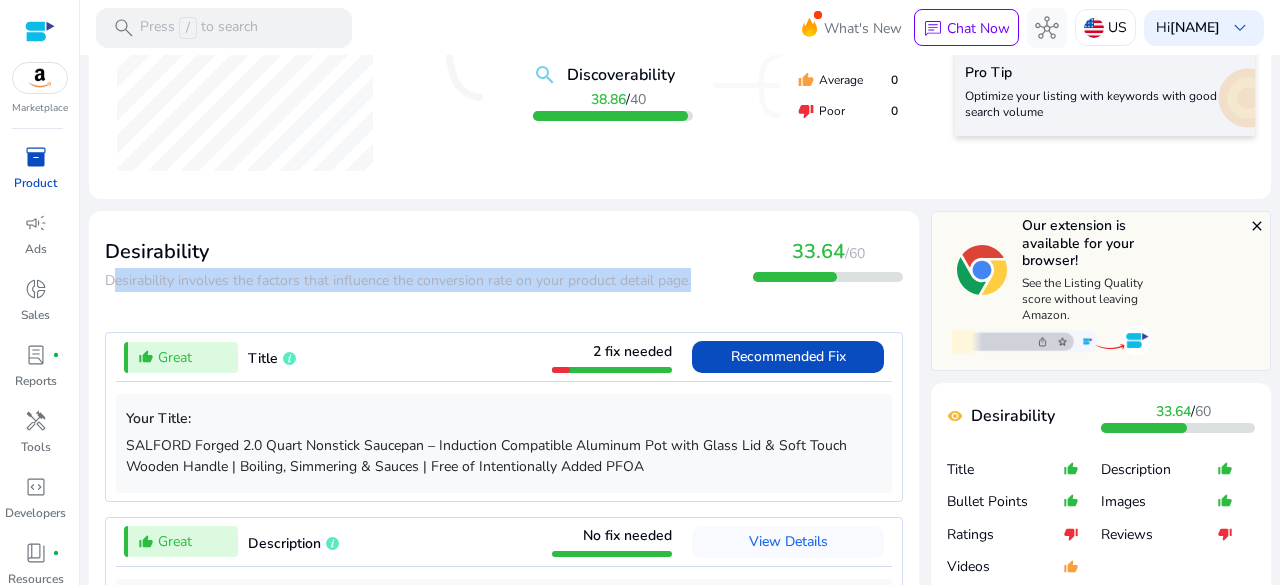 drag, startPoint x: 708, startPoint y: 295, endPoint x: 96, endPoint y: 284, distance: 612.0989 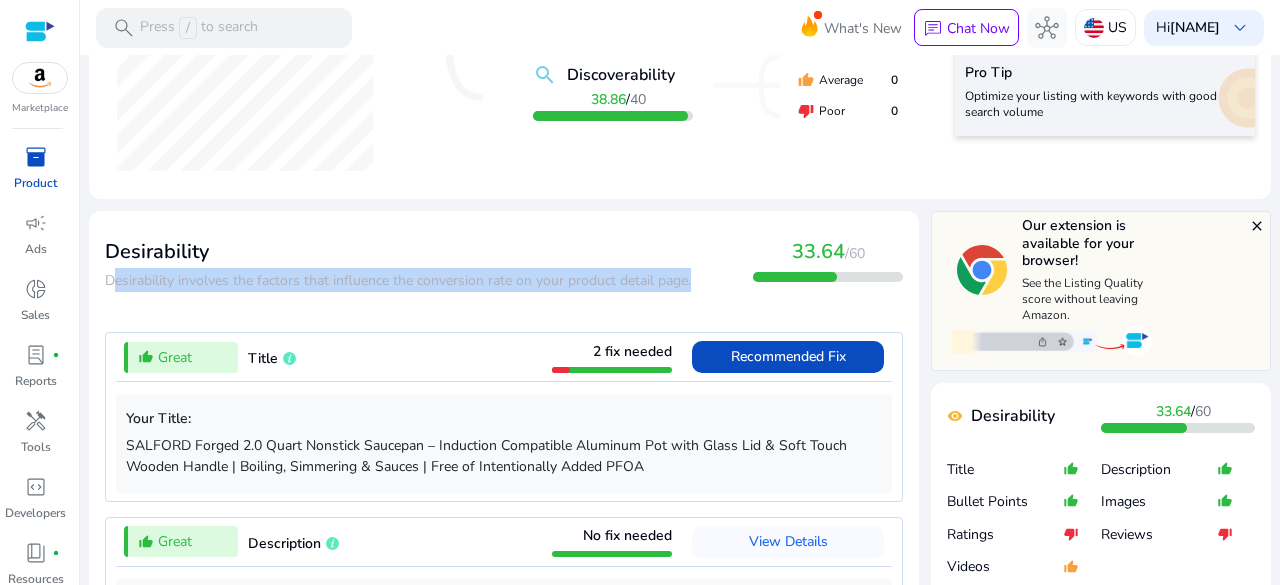 click on "Recommended Fix Your Title: [BRAND] Forged 2.0 Quart Nonstick Saucepan – Induction Compatible Aluminum Pot with Glass Lid | Boiling, Simmering & Sauces | Free of Intentionally Added PFOA thumb_up_alt Great Description
No fix needed View Details Your Description:  This listing has A+ content  thumb_up_alt Great Bullet Points
No fix needed View Details Your Bullet Points: brightness_1 Non-Stick Coating – Features a good-quality non-stick surface for easy cooking and effortless cleaning PFOA Free brightness_1 Forged Aluminium Construction – Durable and designed for even heat distribution to ensure consistent cooking results brightness_1 brightness_1 Induction & Gas Compatible – Suitable for all stovetops, including induction, gas, and electric cooktops" at bounding box center [504, 1018] 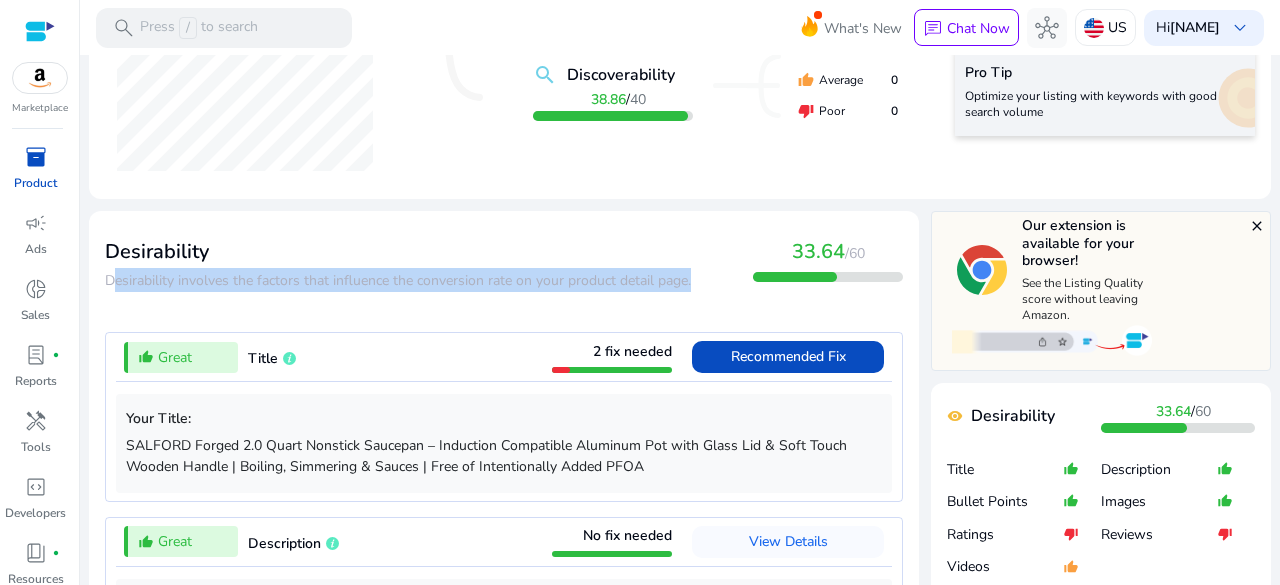 drag, startPoint x: 96, startPoint y: 284, endPoint x: 714, endPoint y: 285, distance: 618.0008 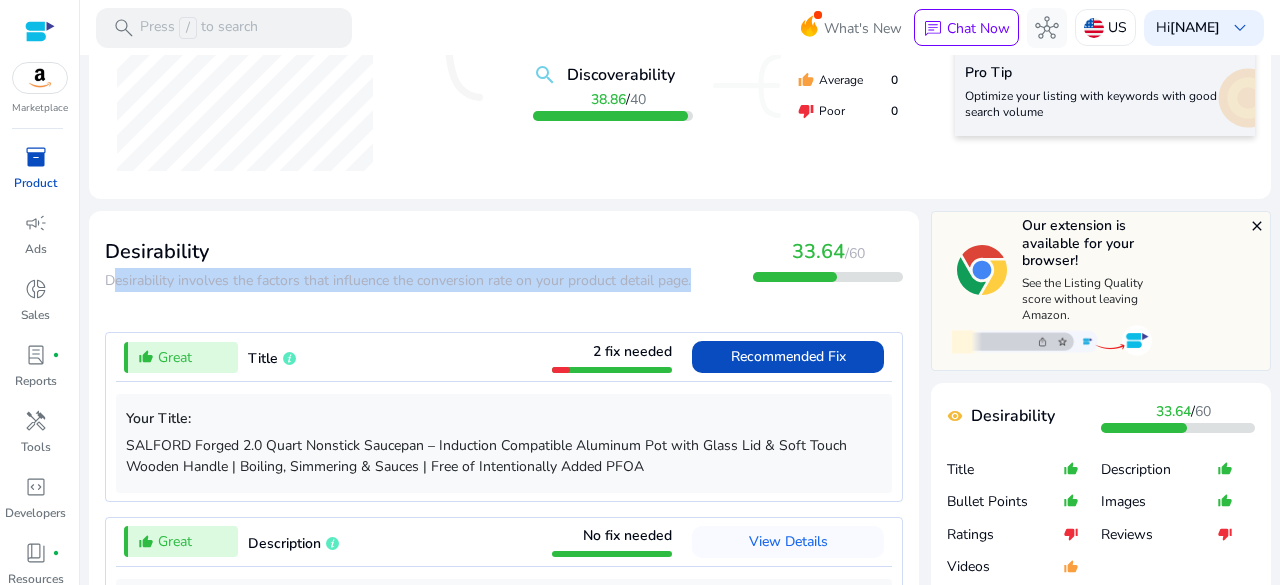 click on "Desirability Desirability involves the factors that influence the conversion rate on your product detail page. 33.64 /60" at bounding box center [504, 259] 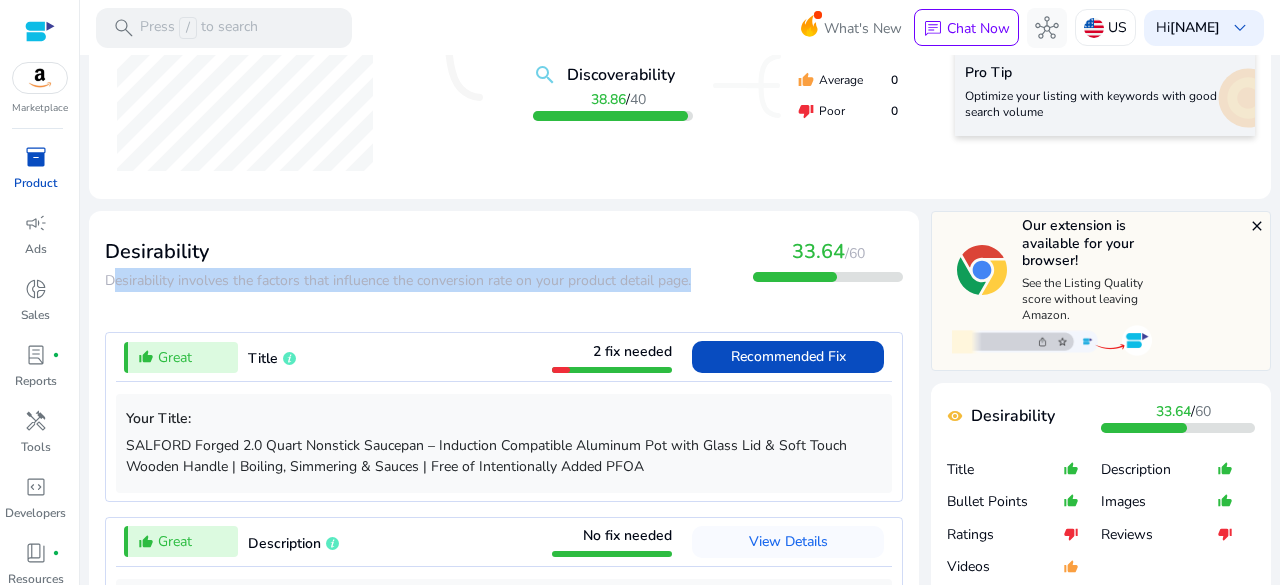 drag, startPoint x: 714, startPoint y: 285, endPoint x: 107, endPoint y: 276, distance: 607.0667 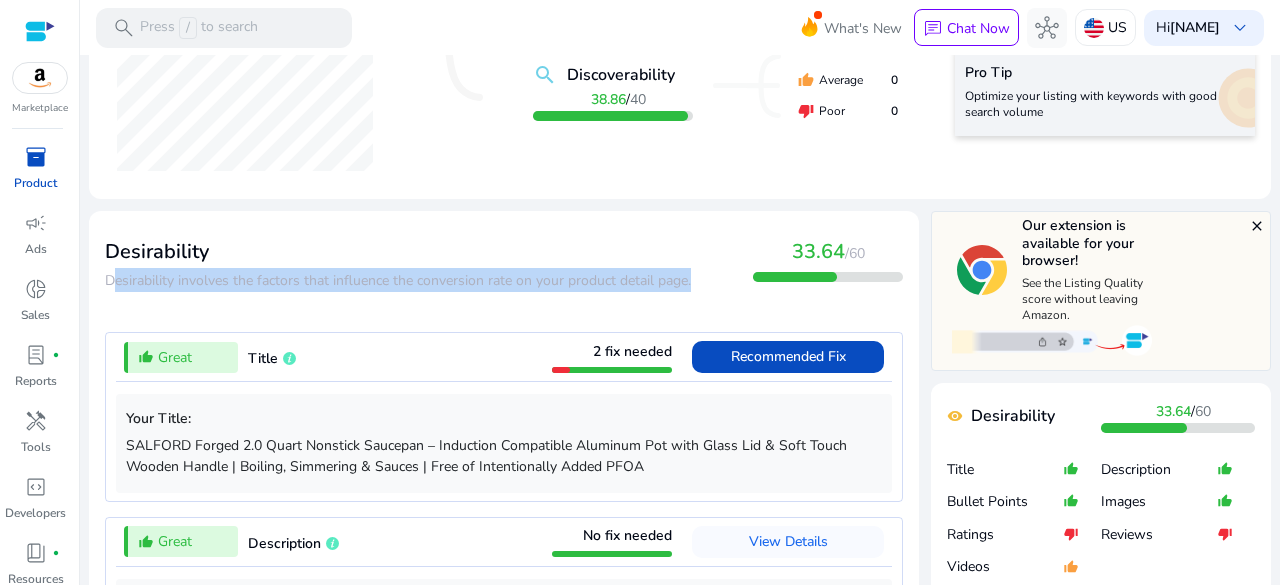 click on "Desirability involves the factors that influence the conversion rate on your product detail page." at bounding box center [398, 280] 